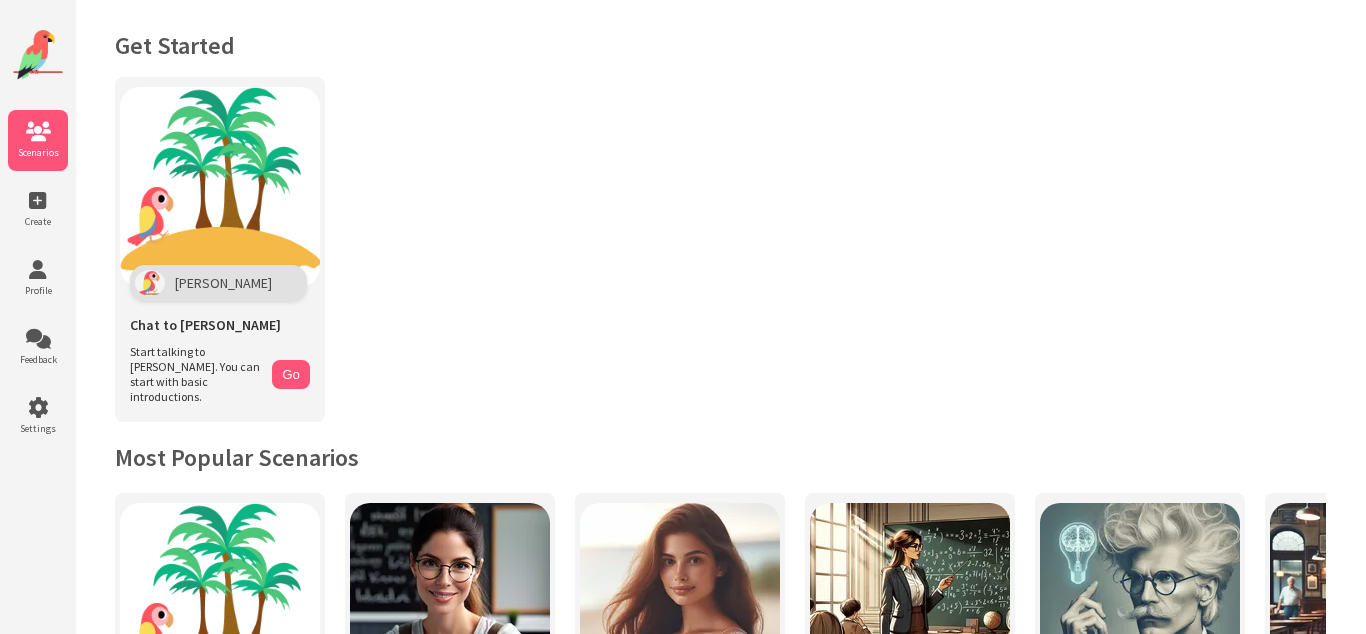 scroll, scrollTop: 0, scrollLeft: 0, axis: both 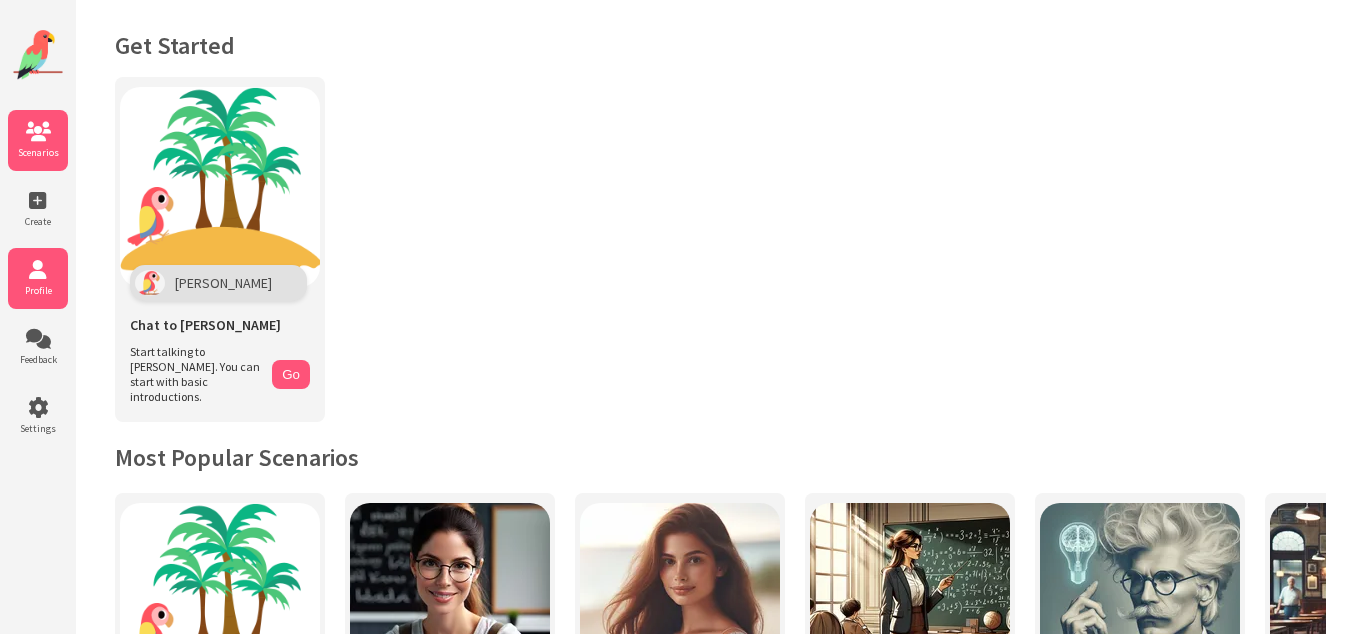 click on "Profile" at bounding box center (38, 290) 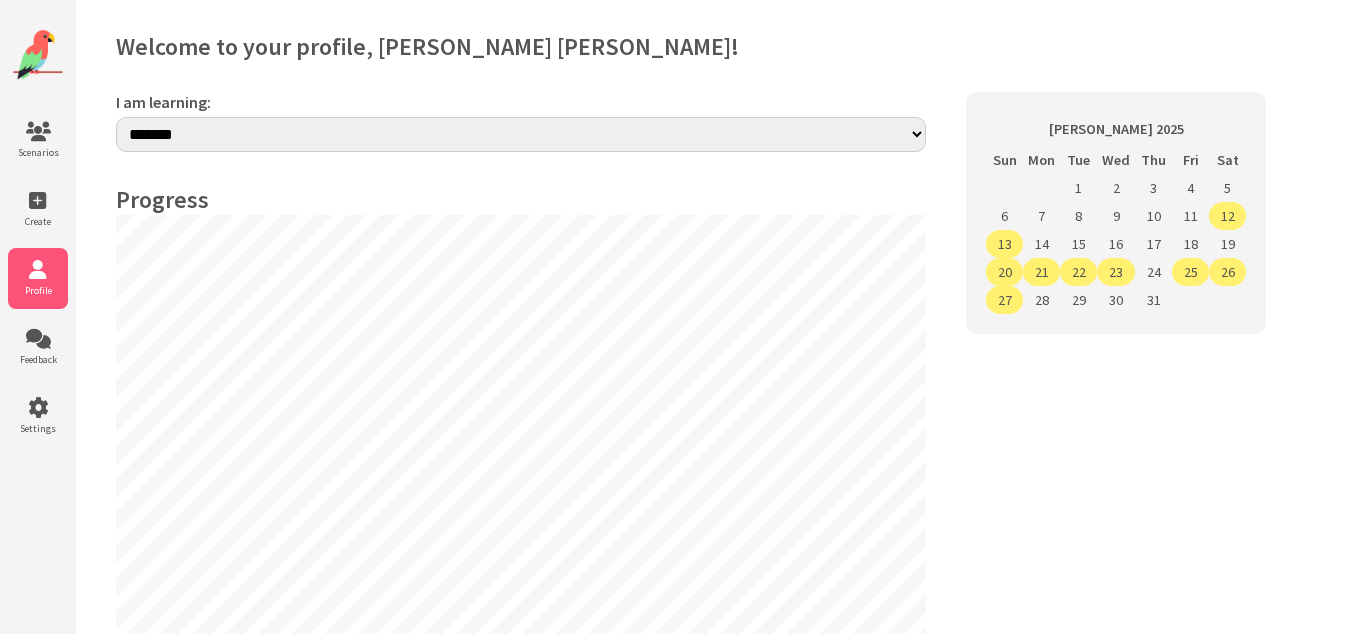 select on "**" 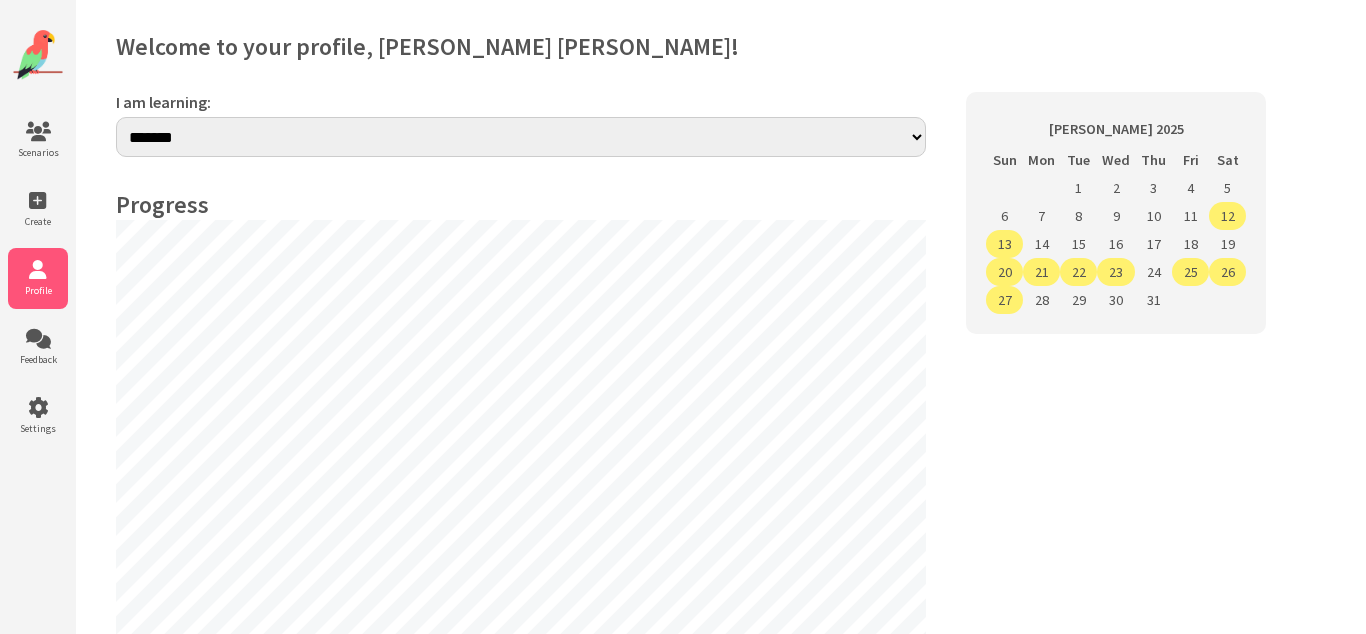 scroll, scrollTop: 0, scrollLeft: 0, axis: both 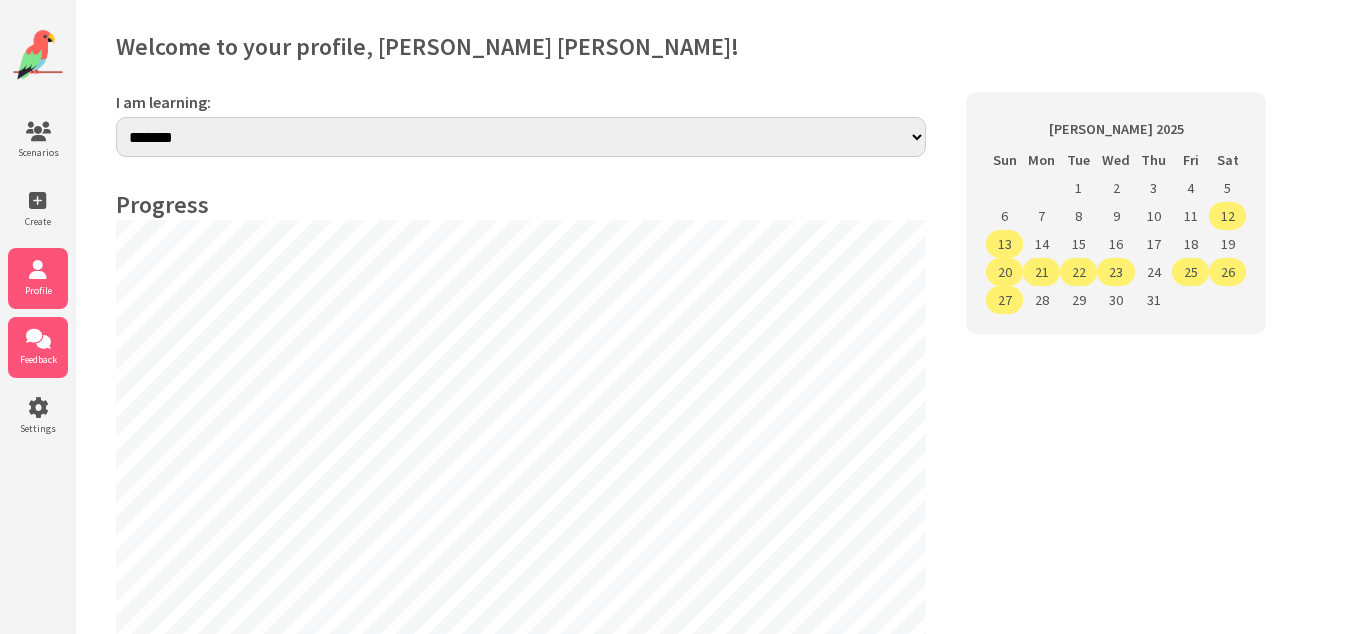 click at bounding box center [38, 339] 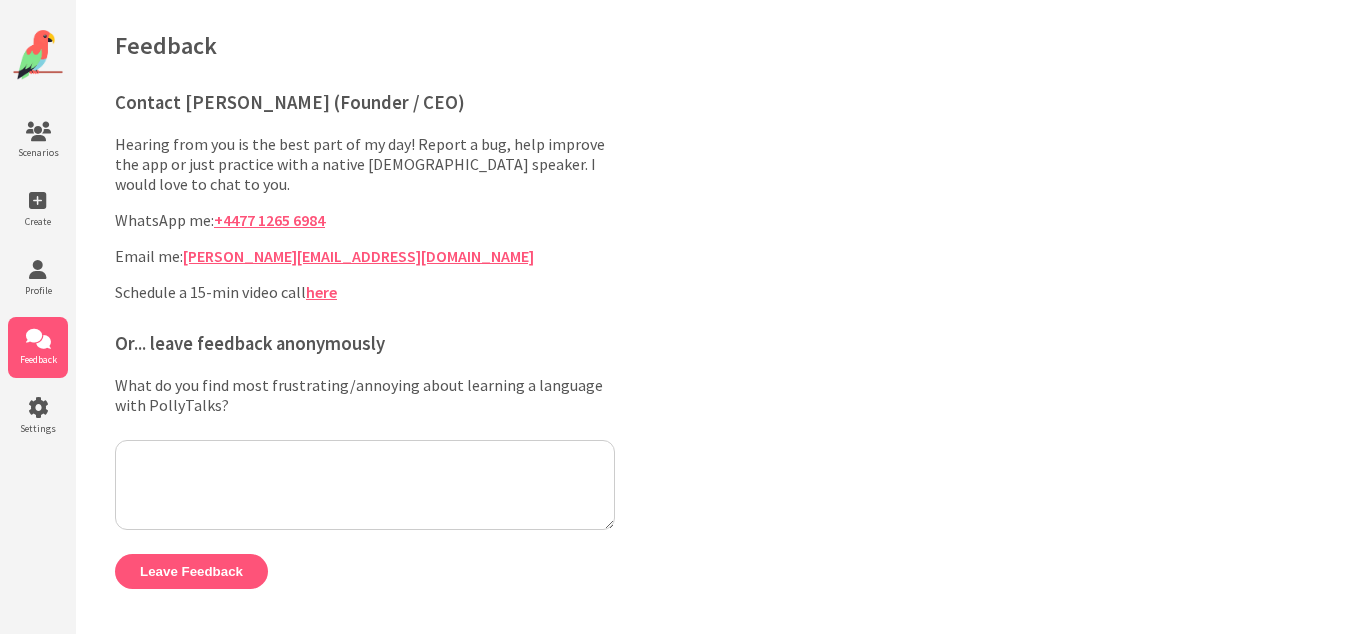scroll, scrollTop: 0, scrollLeft: 0, axis: both 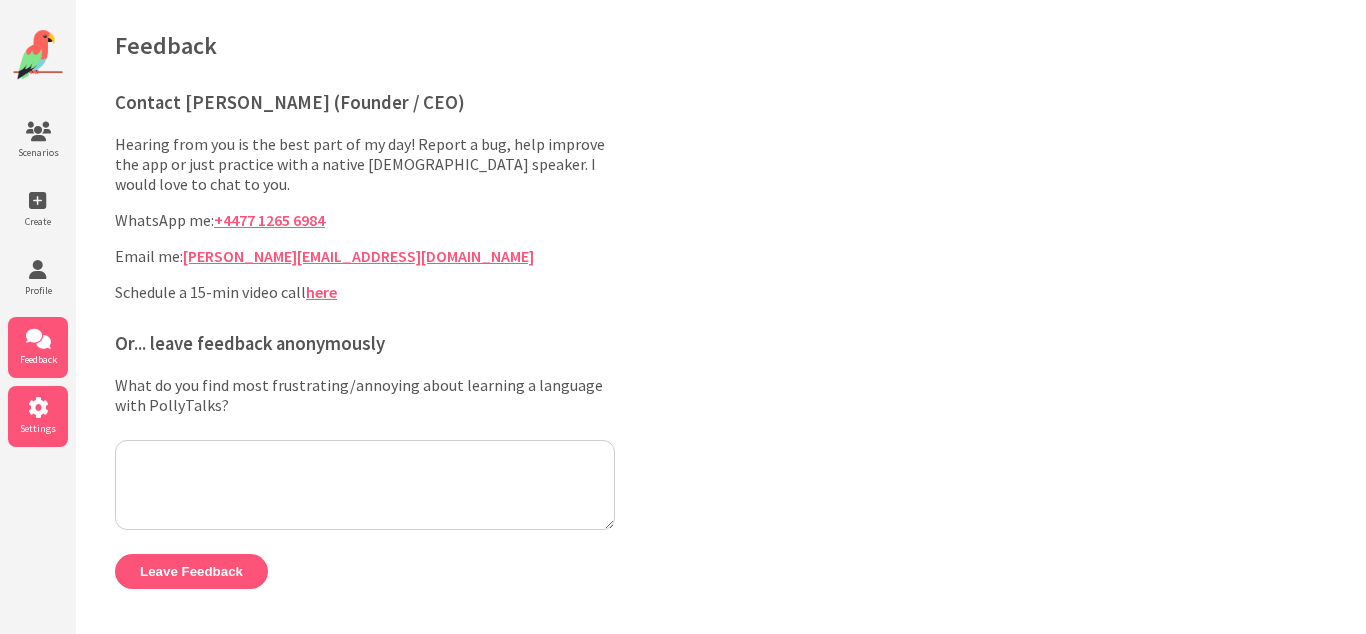 click at bounding box center [38, 408] 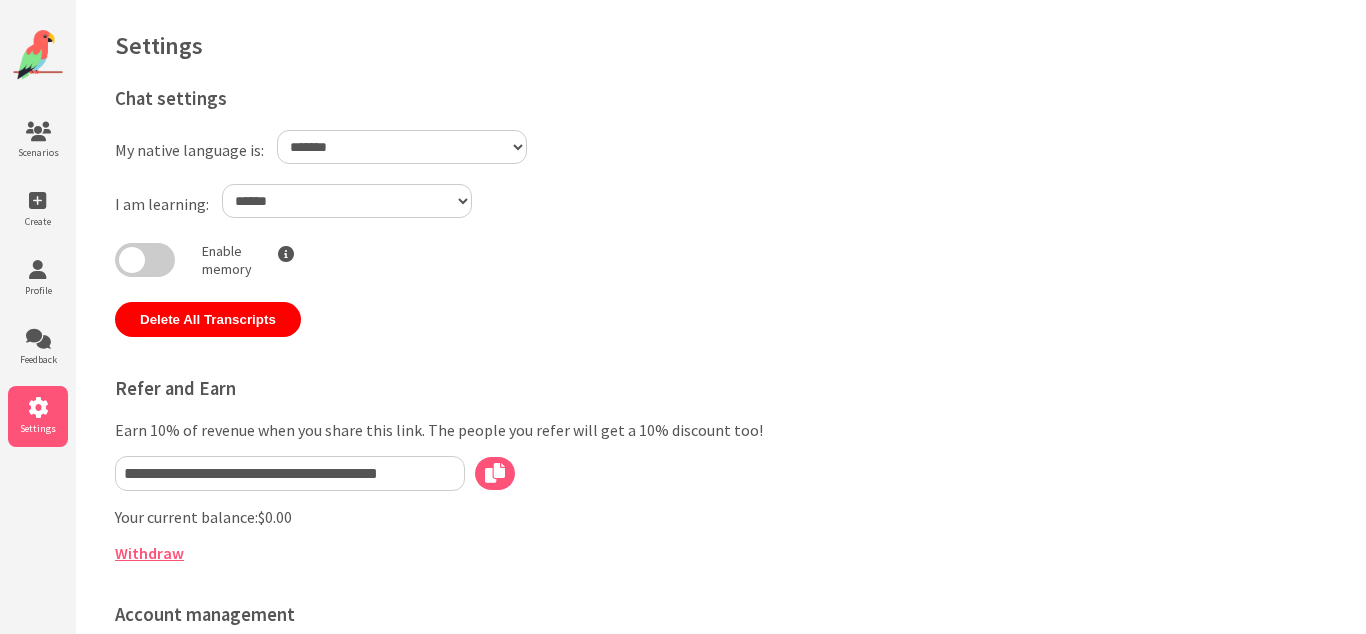 select on "**" 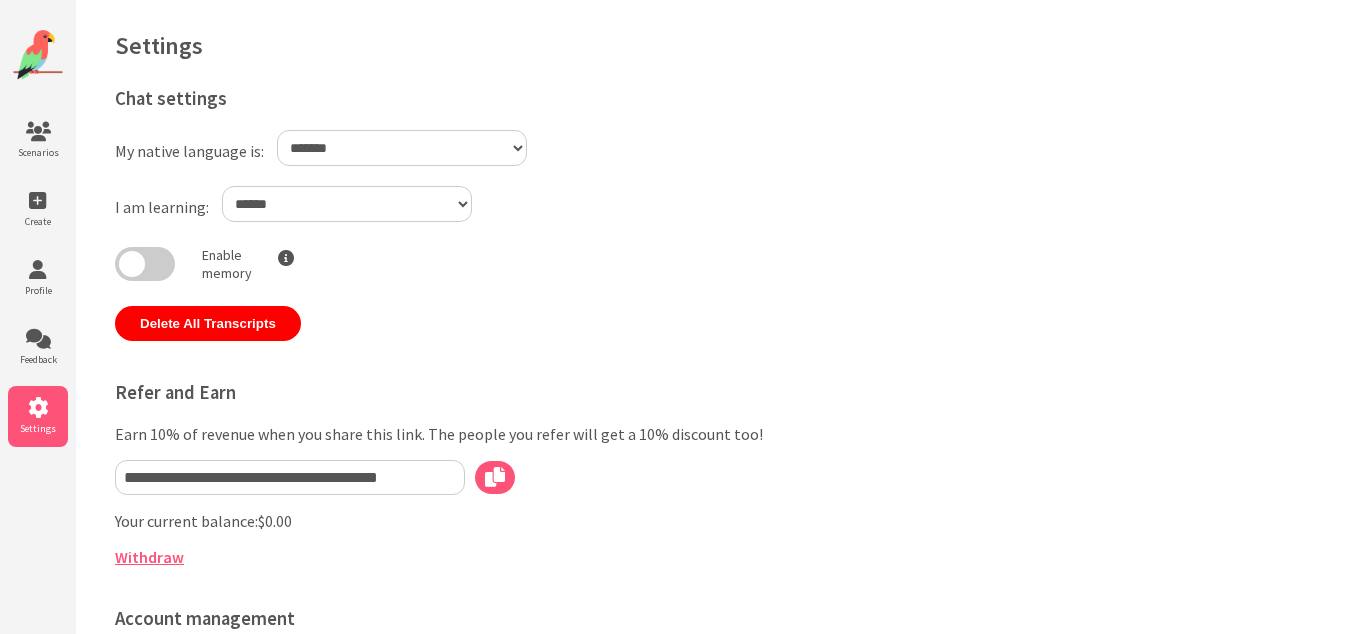 scroll, scrollTop: 0, scrollLeft: 0, axis: both 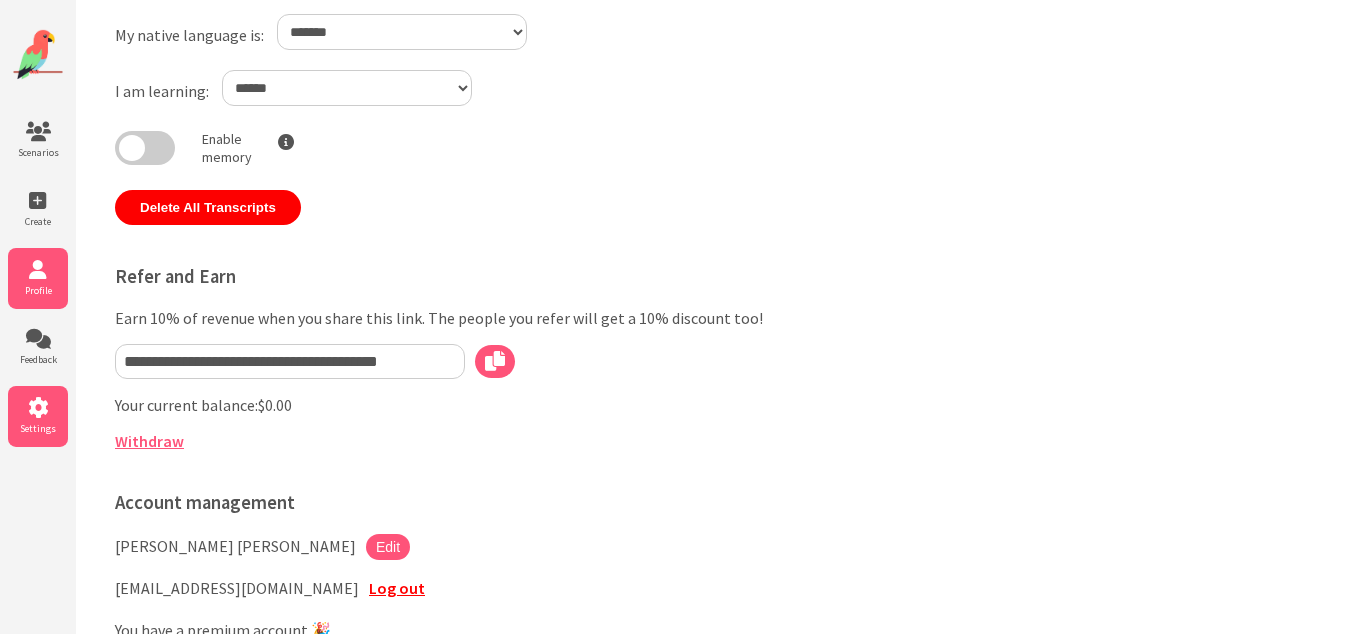 click on "Profile" at bounding box center [38, 290] 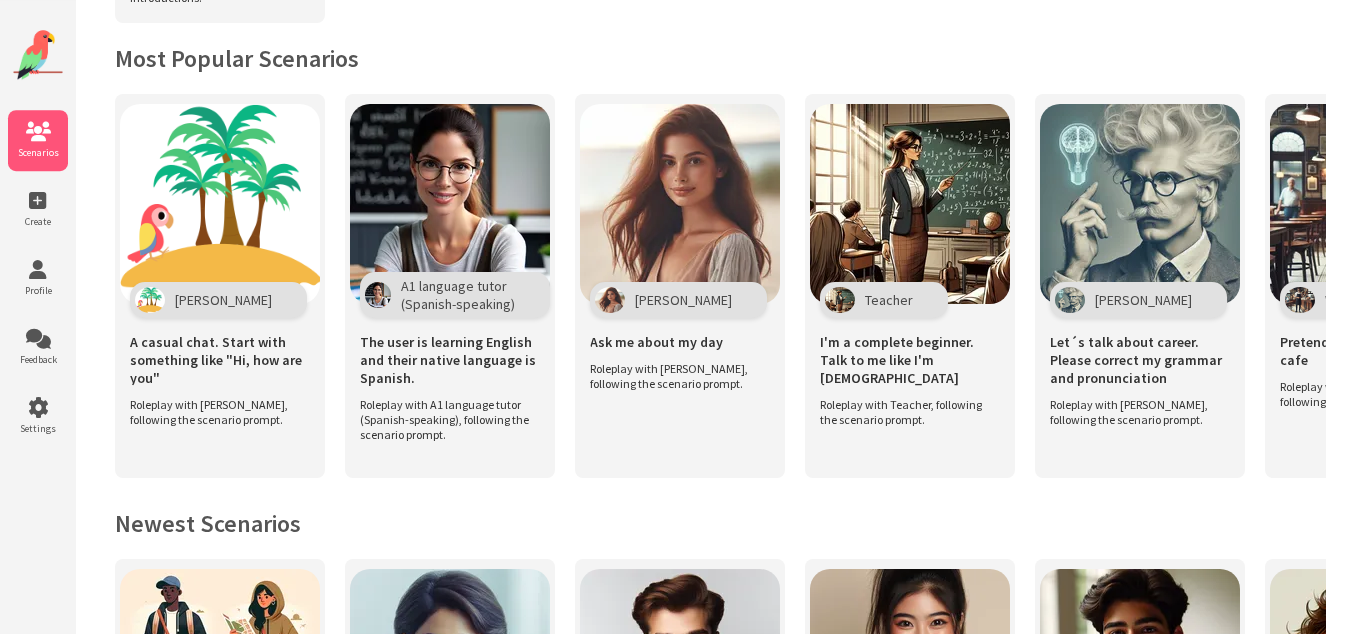 scroll, scrollTop: 408, scrollLeft: 0, axis: vertical 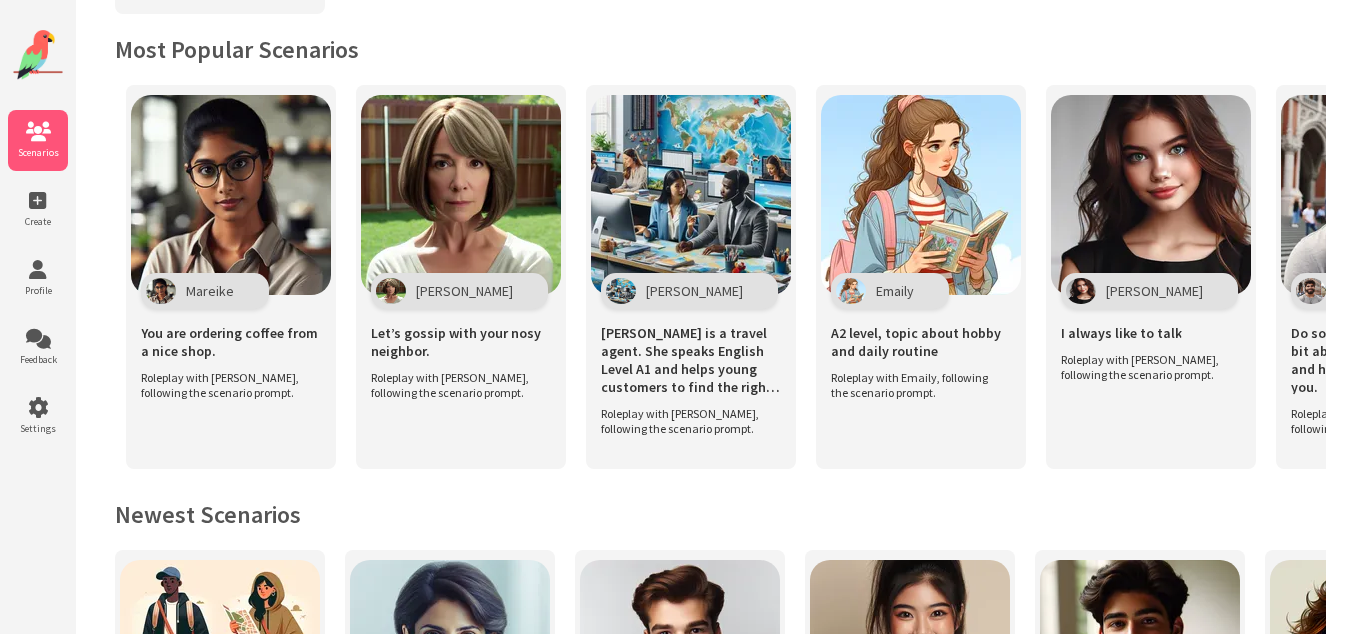 click on "Get Started
Polly
Chat to Polly
Start talking to Polly. You can start with basic introductions.
Go
Most Popular Scenarios
Polly
A casual chat. Start with something like "Hi, how are you"
Roleplay with Polly, following the scenario prompt.
A1 language tutor (Spanish-speaking)" at bounding box center (720, 628) 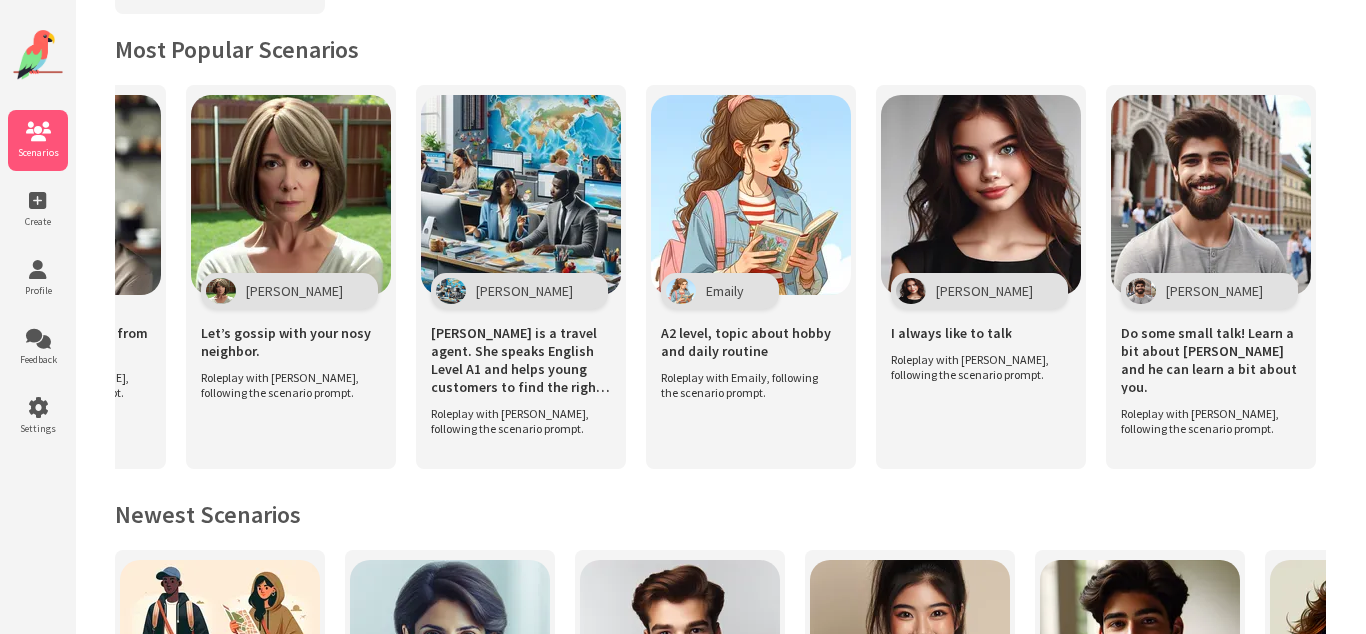 scroll, scrollTop: 0, scrollLeft: 2004, axis: horizontal 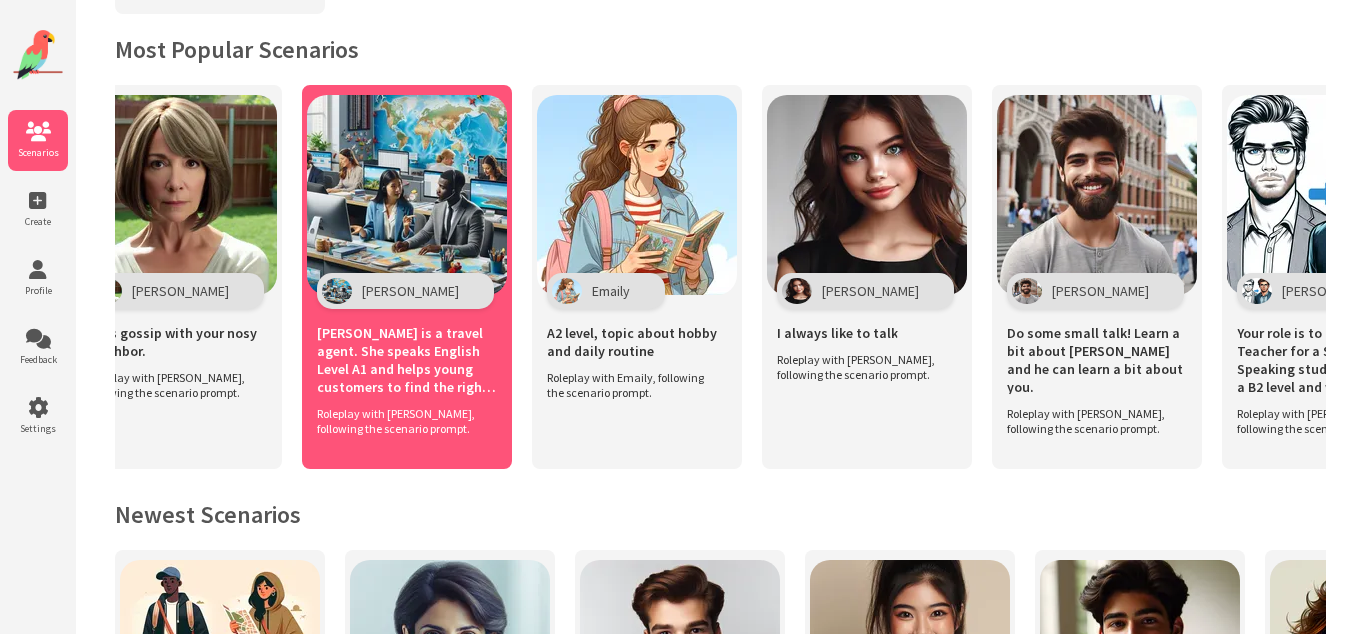 click at bounding box center [407, 195] 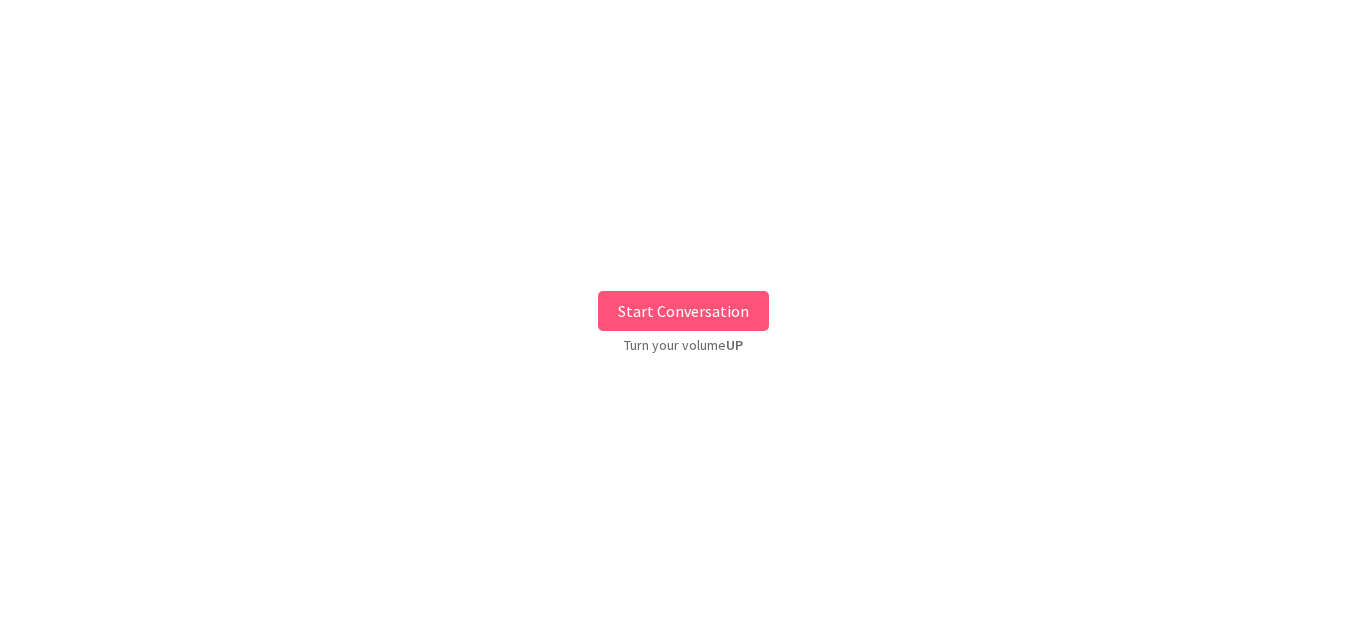 scroll, scrollTop: 0, scrollLeft: 0, axis: both 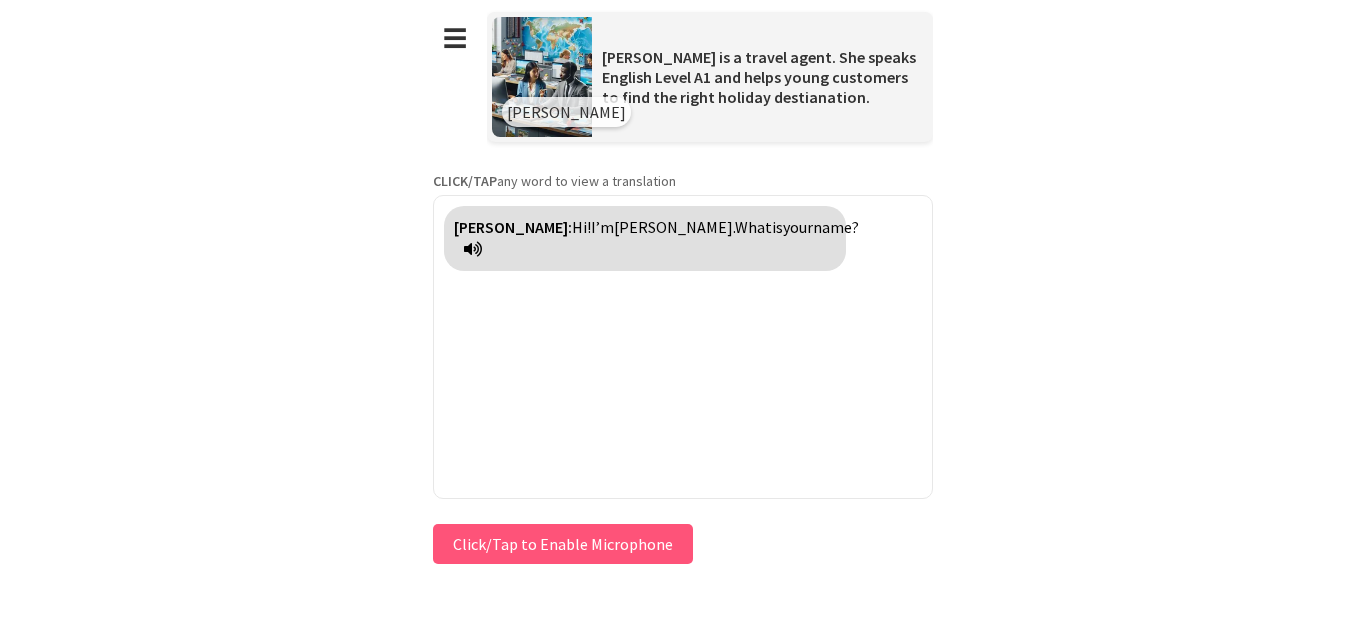 type 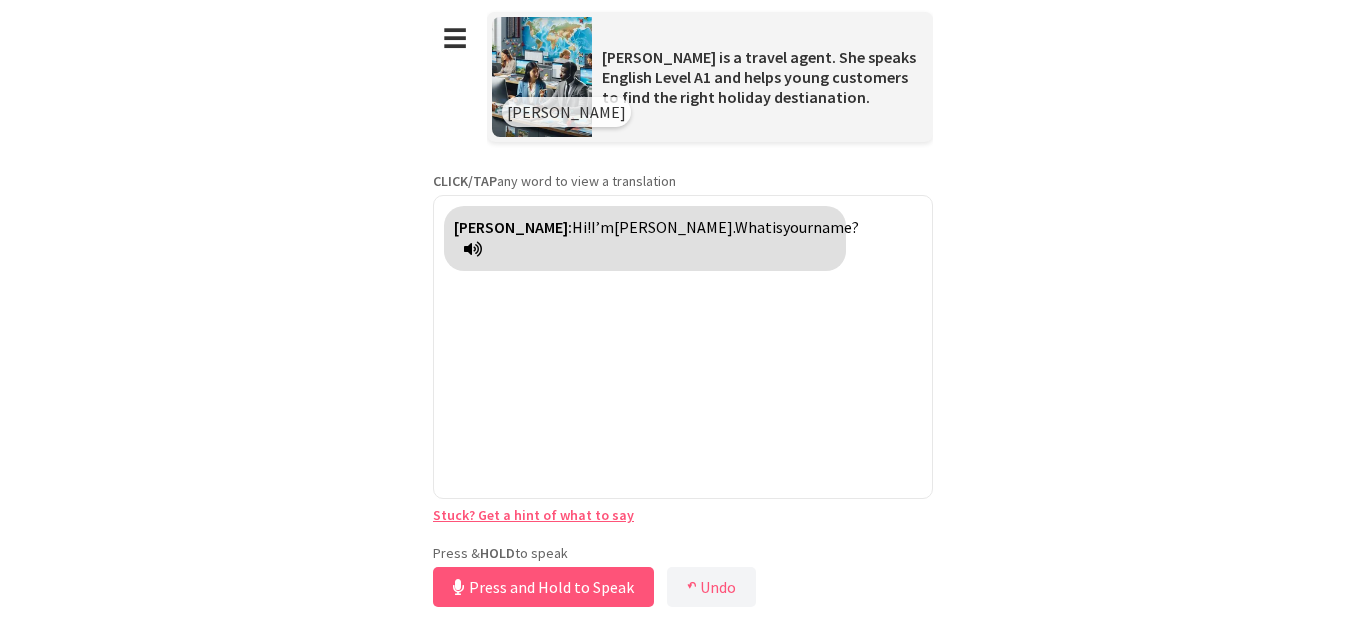 click on "Press &  HOLD  to speak
Press and Hold to Speak
↶  Undo
Save
No voice detected. Hold the button down and speak clearly." at bounding box center [683, 578] 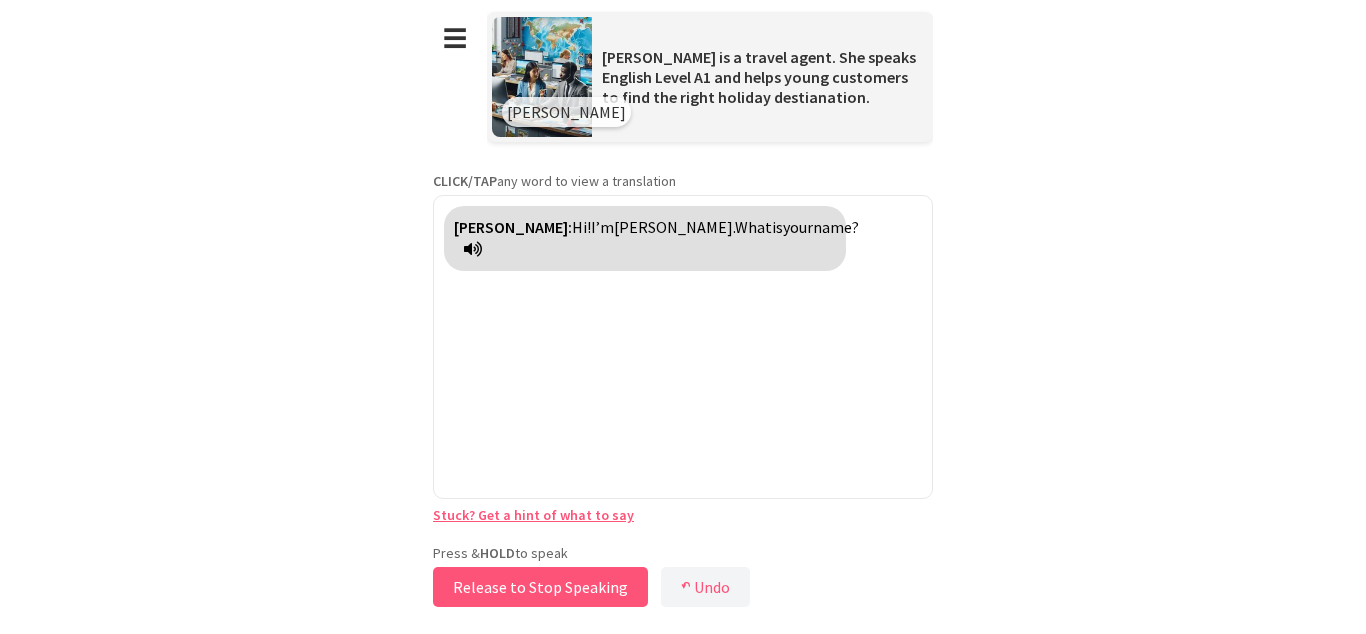 click on "Release to Stop Speaking" at bounding box center (540, 587) 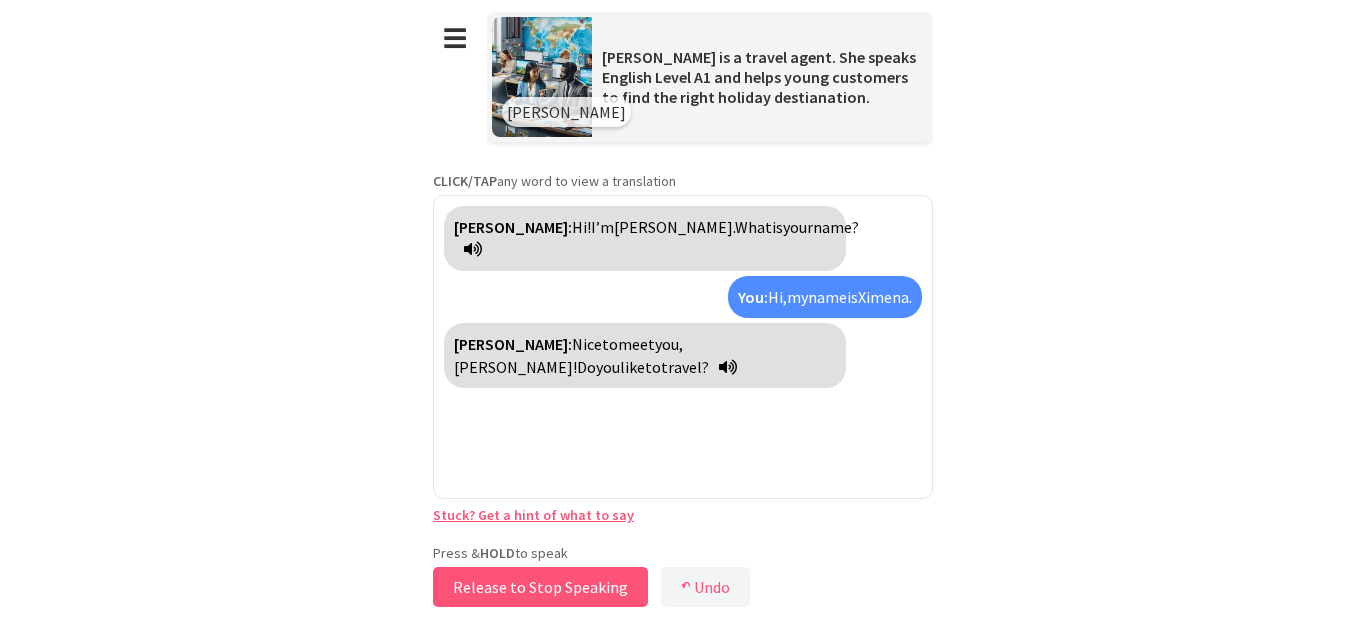 click on "Release to Stop Speaking" at bounding box center [540, 587] 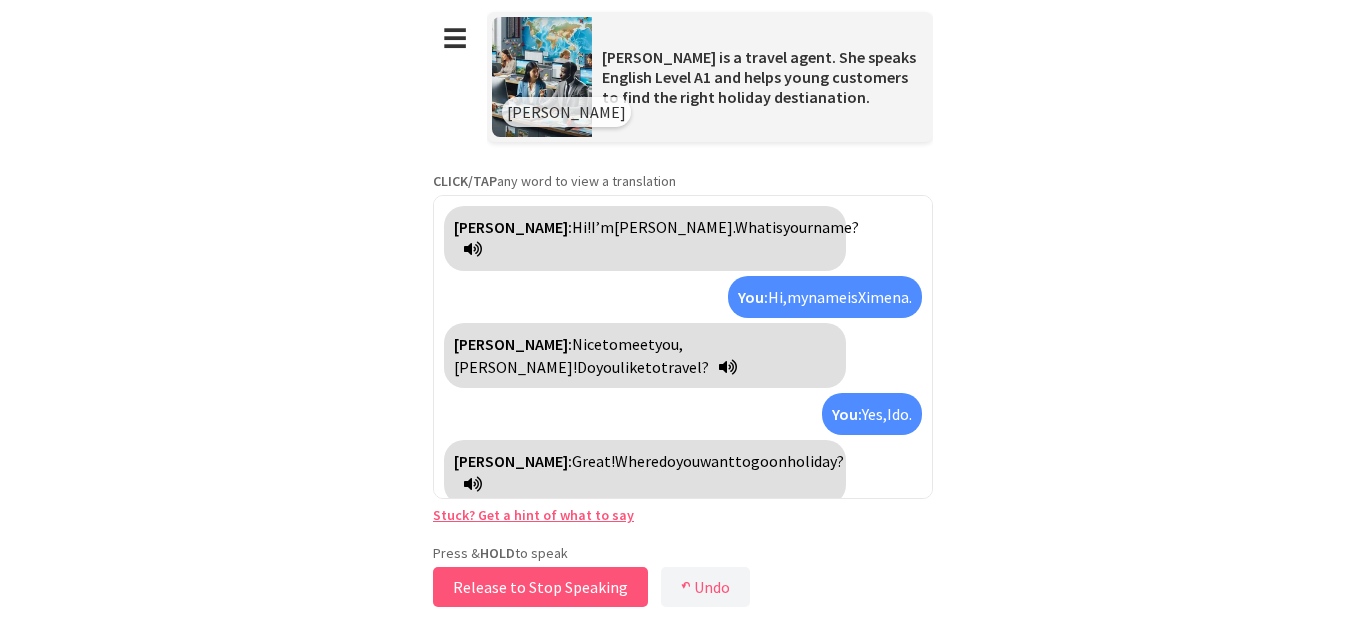 click on "Release to Stop Speaking" at bounding box center [540, 587] 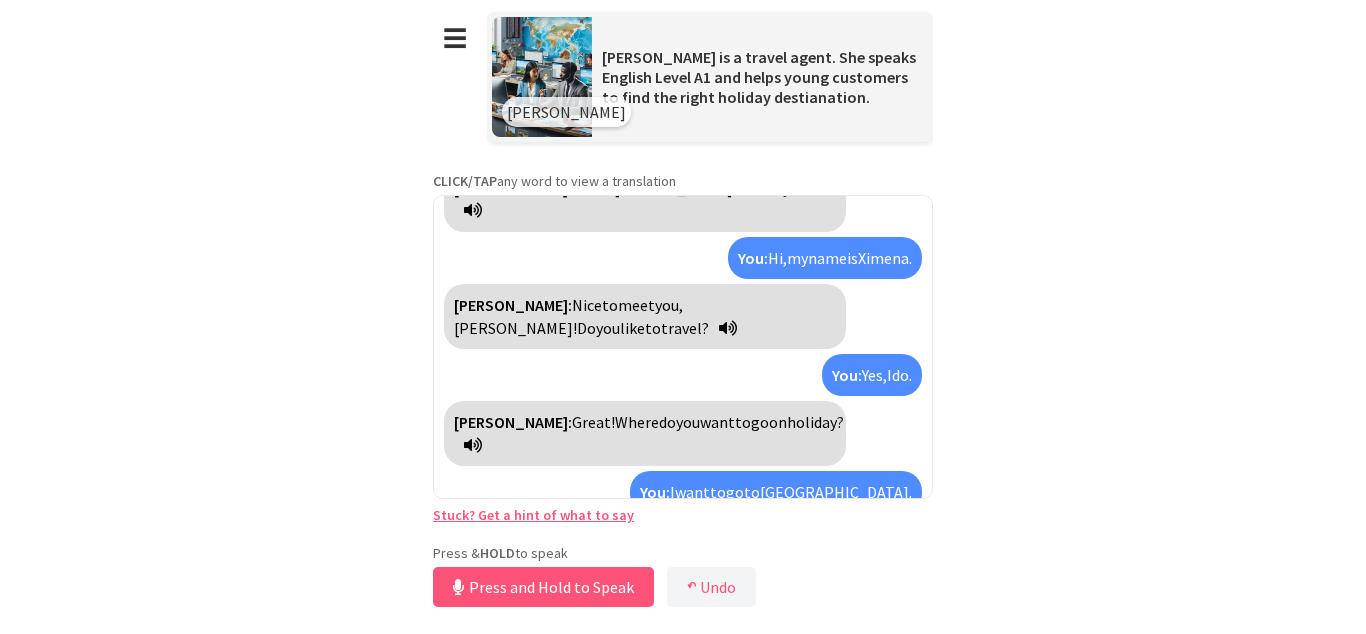 scroll, scrollTop: 85, scrollLeft: 0, axis: vertical 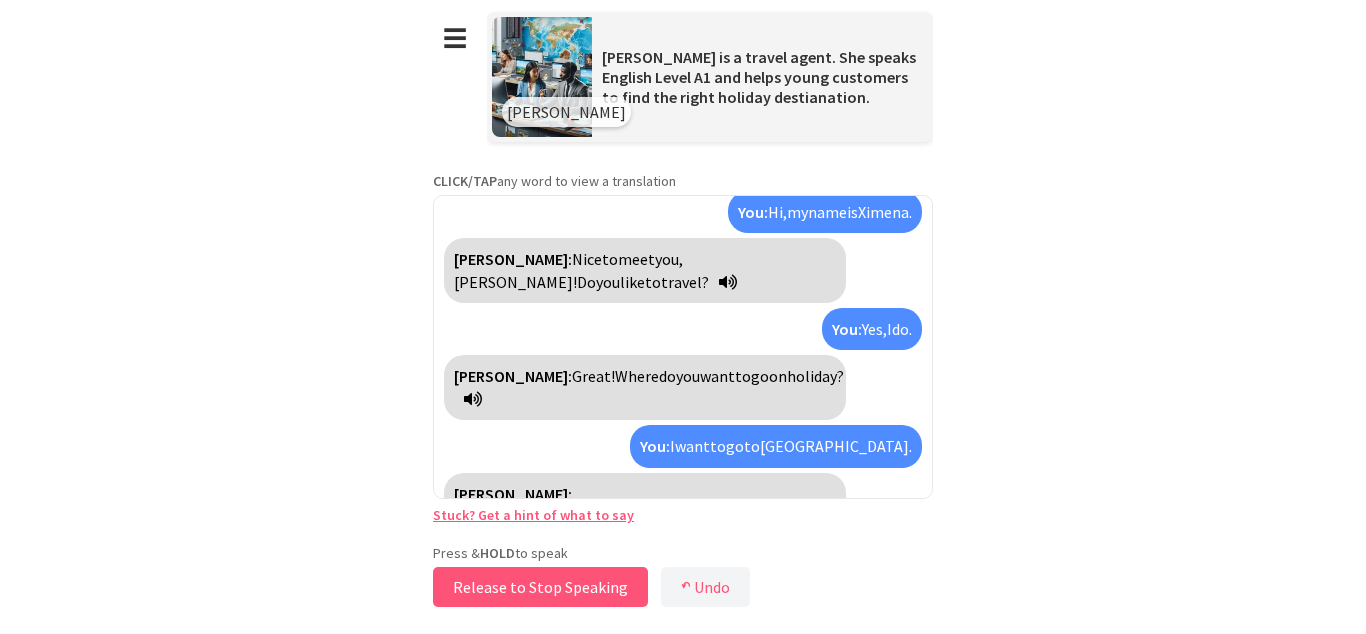 click on "Release to Stop Speaking" at bounding box center (540, 587) 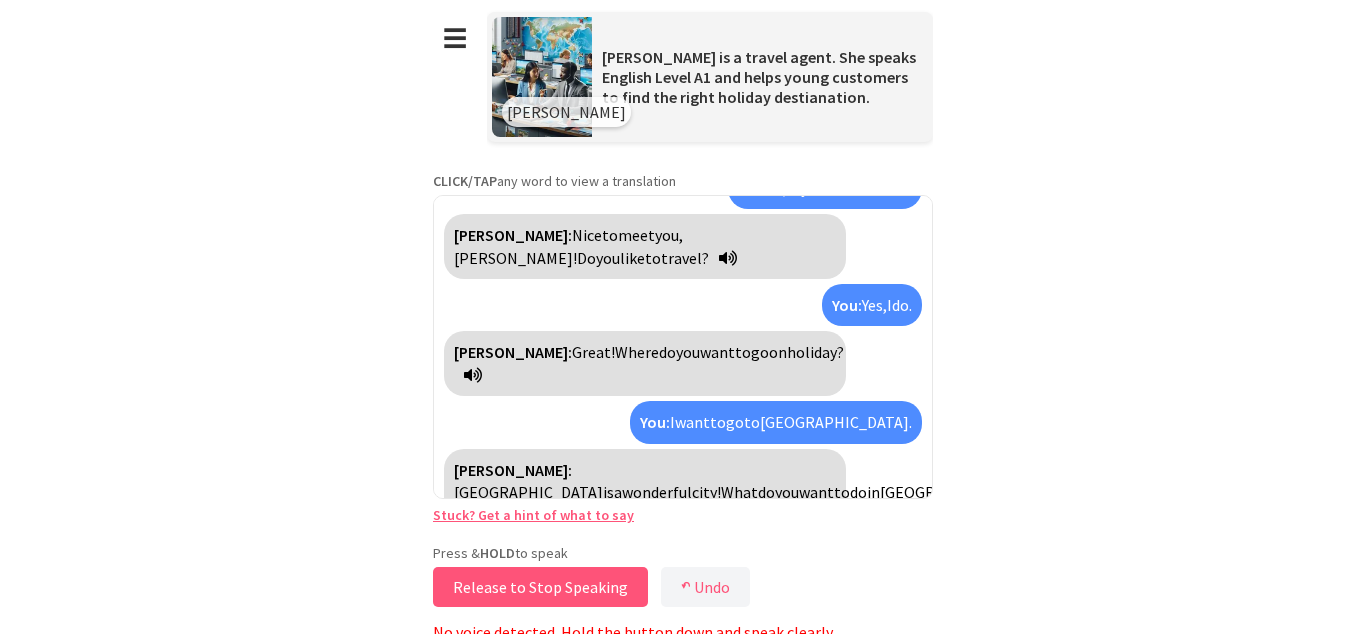 click on "Release to Stop Speaking" at bounding box center (540, 587) 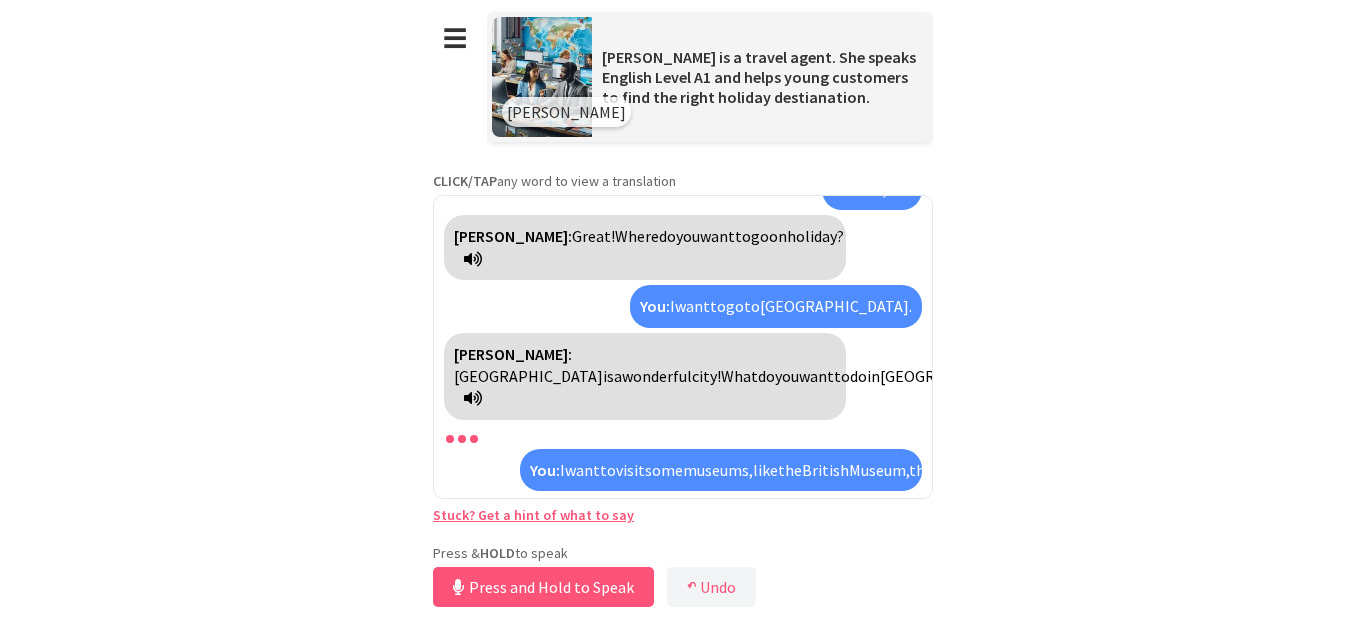 scroll, scrollTop: 248, scrollLeft: 0, axis: vertical 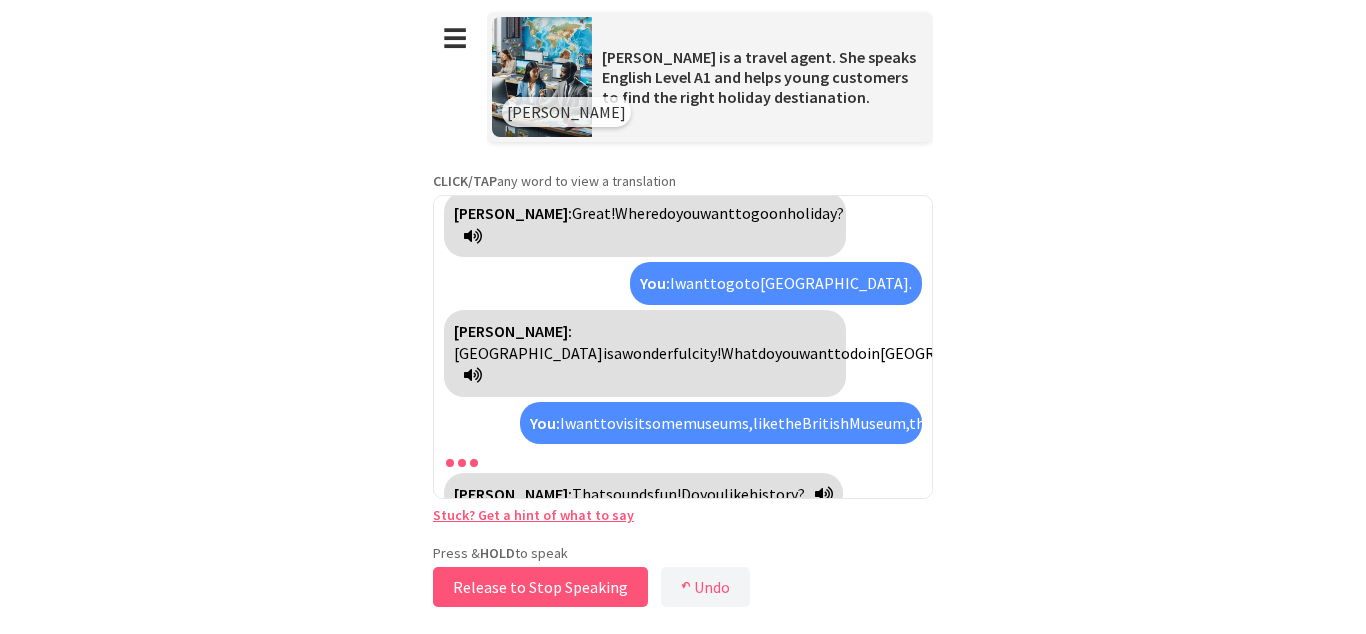 click on "Release to Stop Speaking" at bounding box center (540, 587) 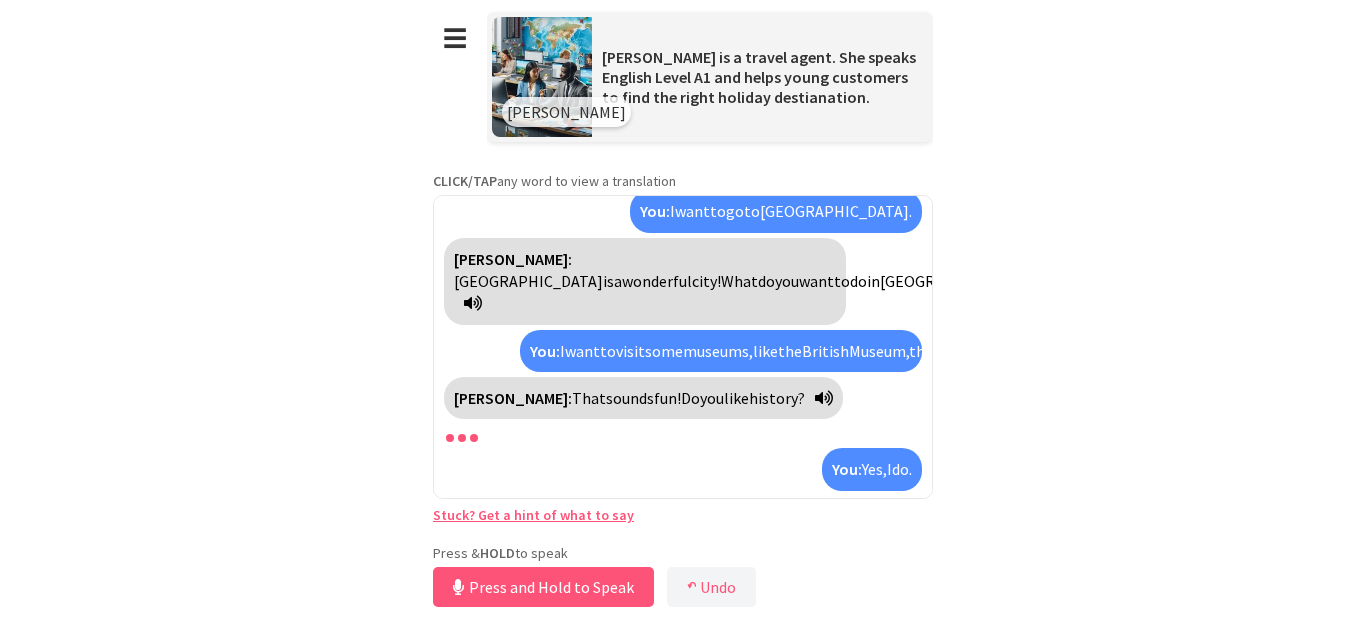 scroll, scrollTop: 365, scrollLeft: 0, axis: vertical 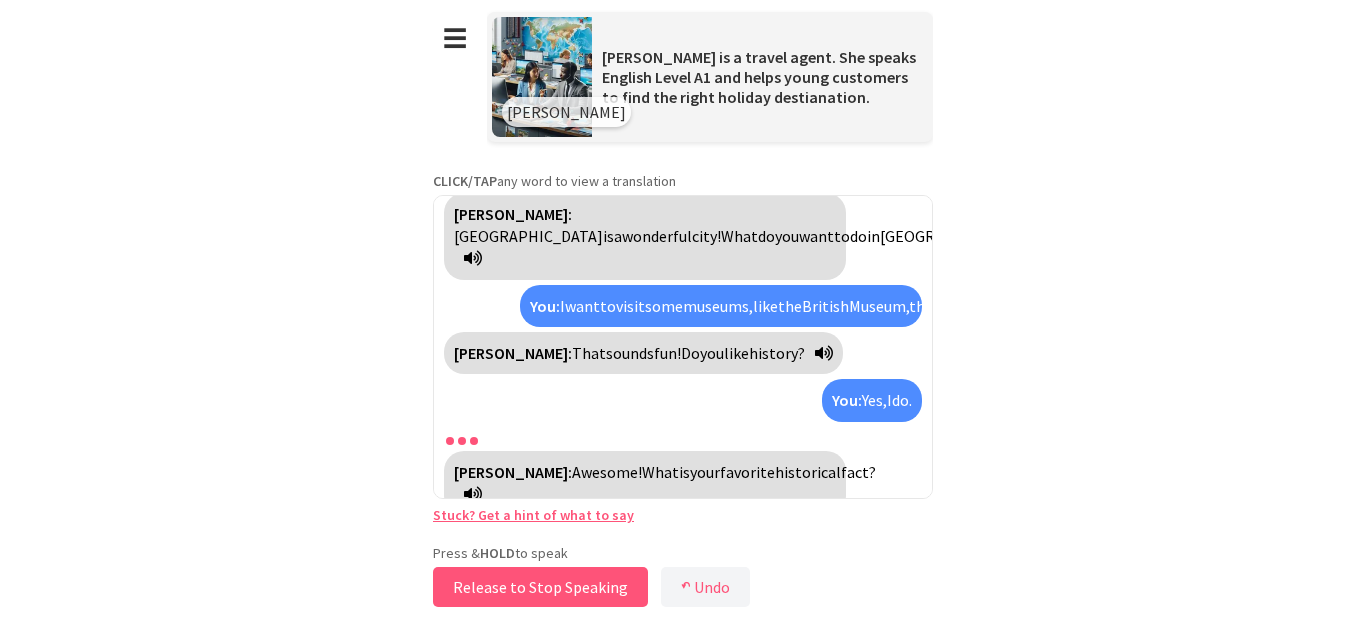 click on "Release to Stop Speaking" at bounding box center (540, 587) 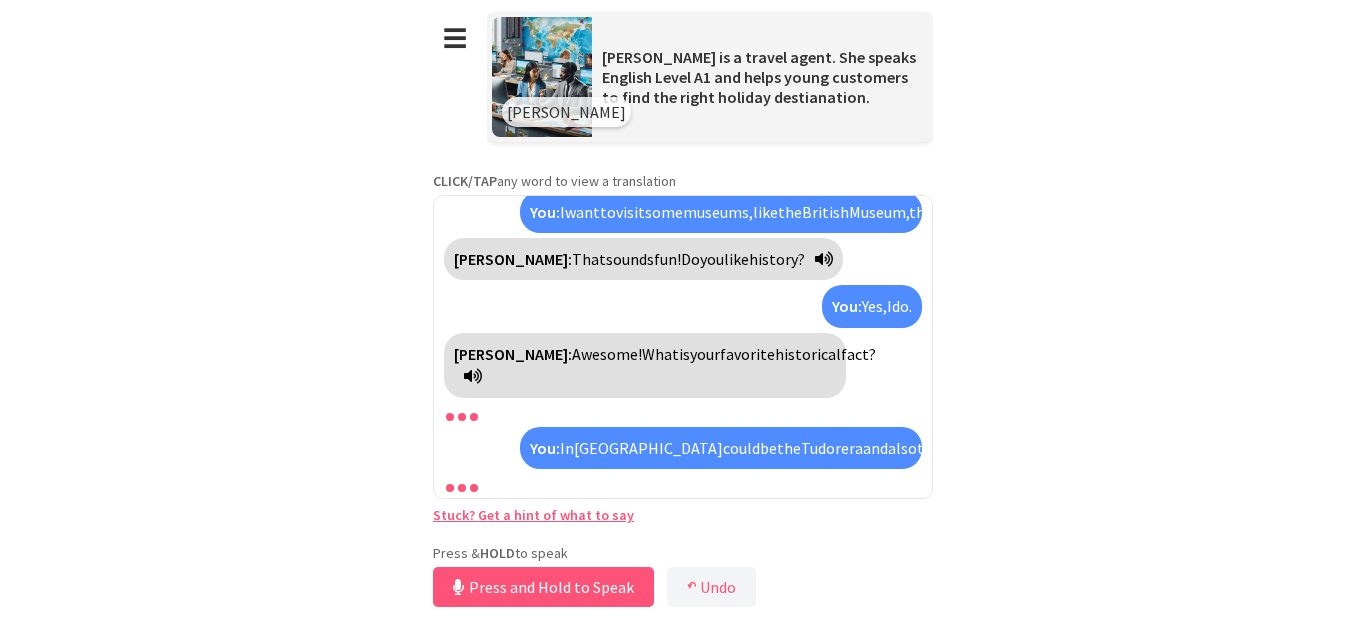 scroll, scrollTop: 617, scrollLeft: 0, axis: vertical 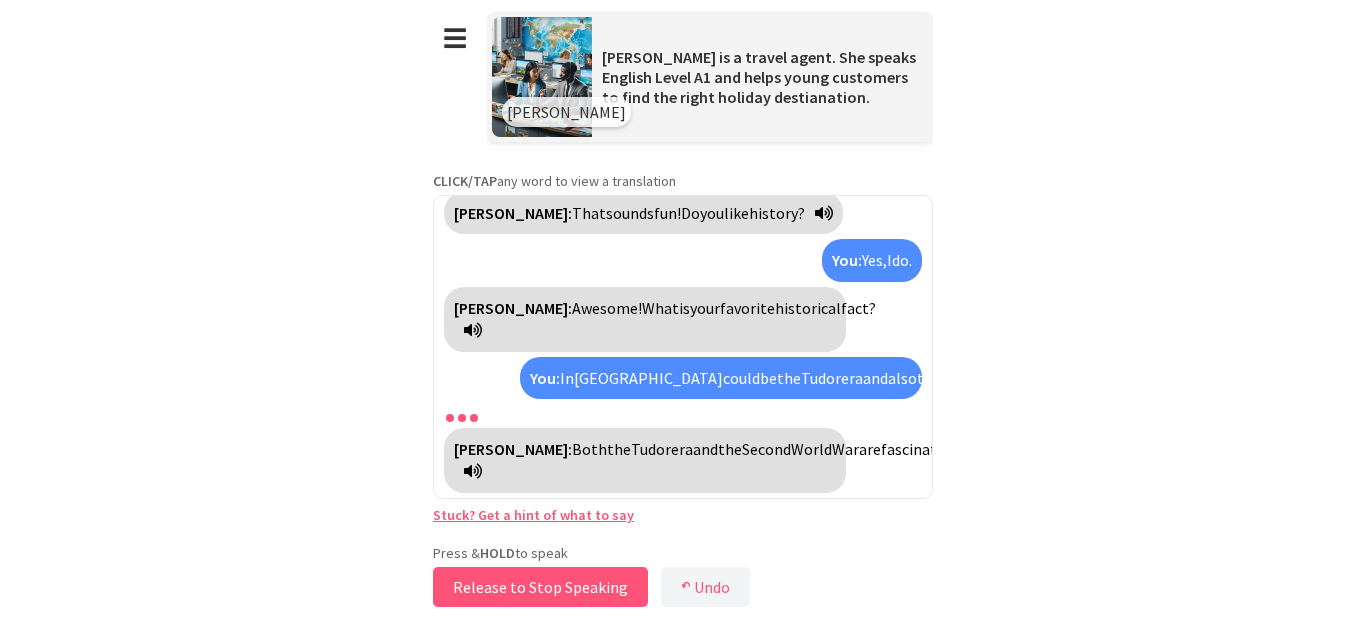 click on "Release to Stop Speaking" at bounding box center [540, 587] 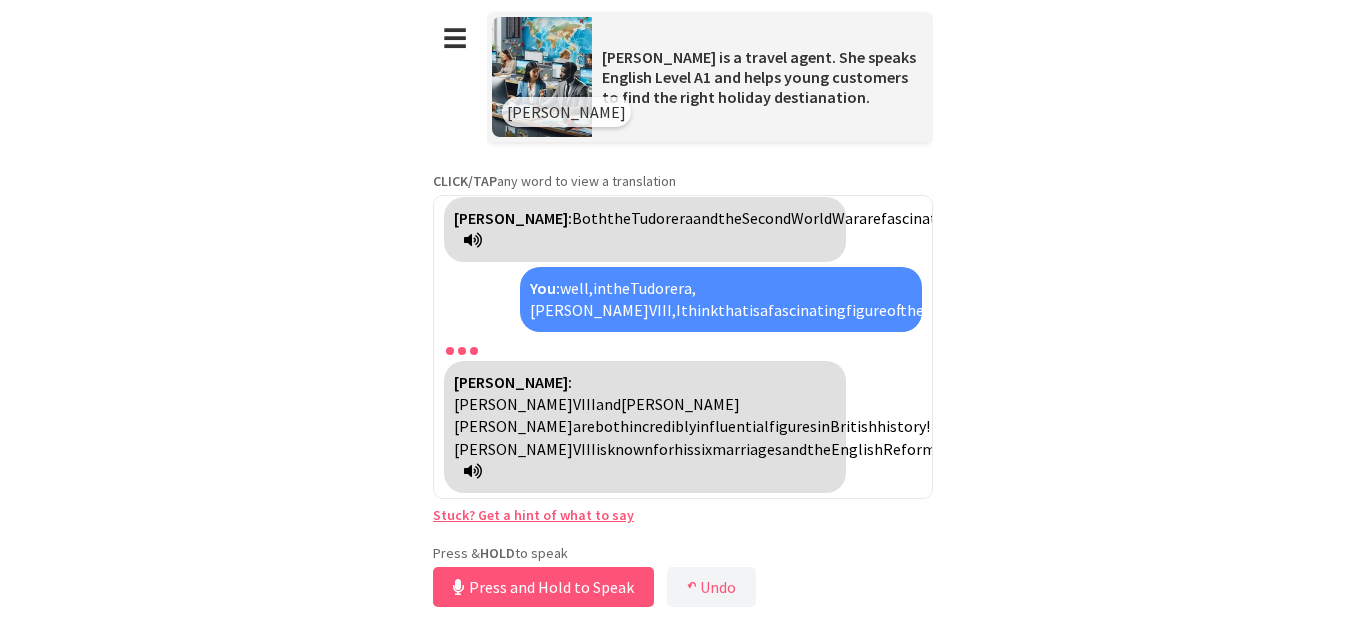 scroll, scrollTop: 891, scrollLeft: 0, axis: vertical 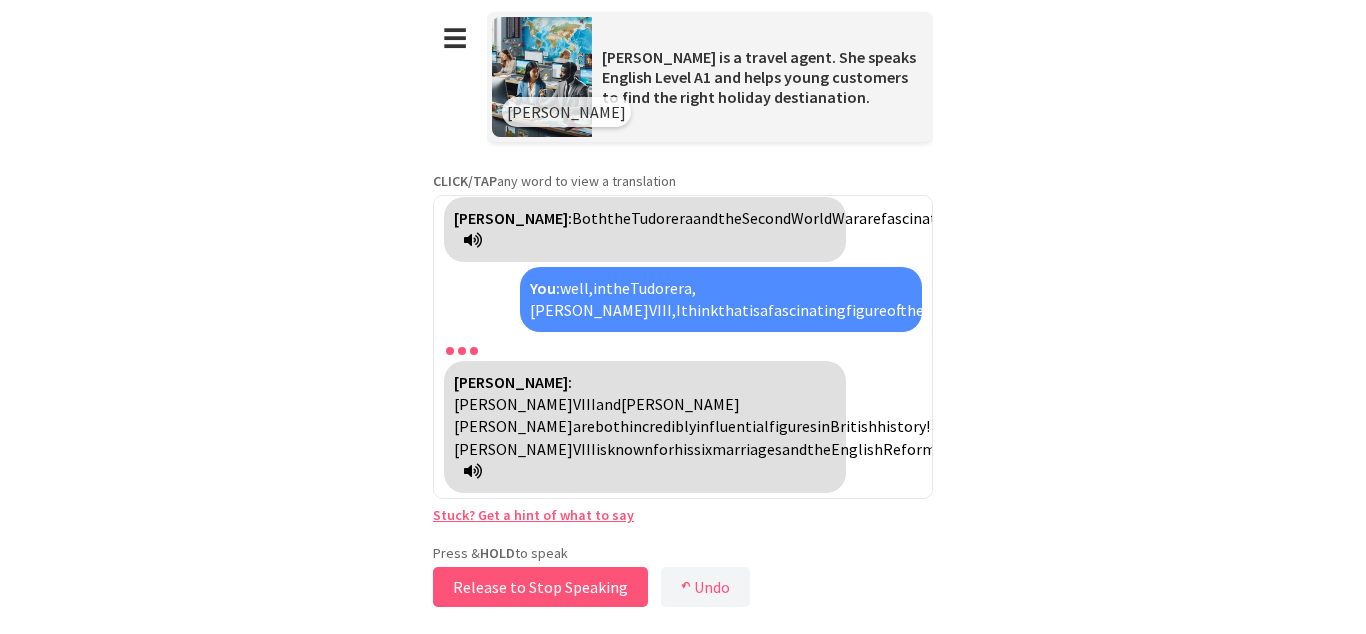 click on "Release to Stop Speaking" at bounding box center (540, 587) 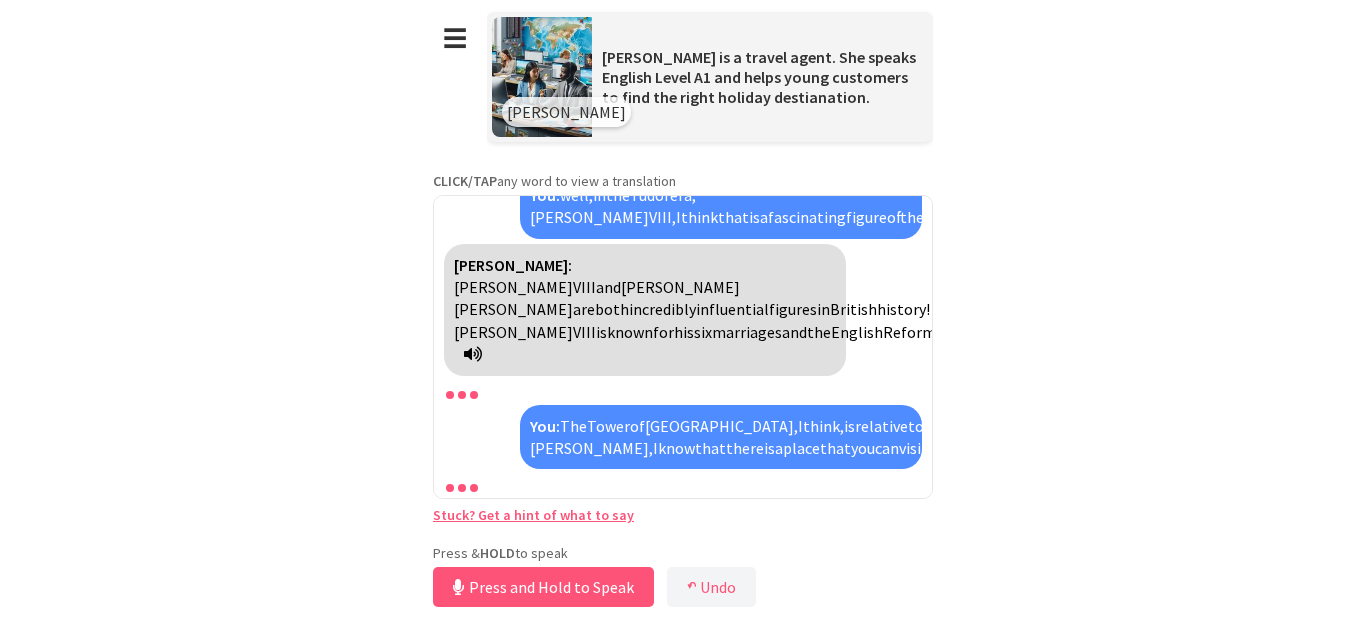 scroll, scrollTop: 1344, scrollLeft: 0, axis: vertical 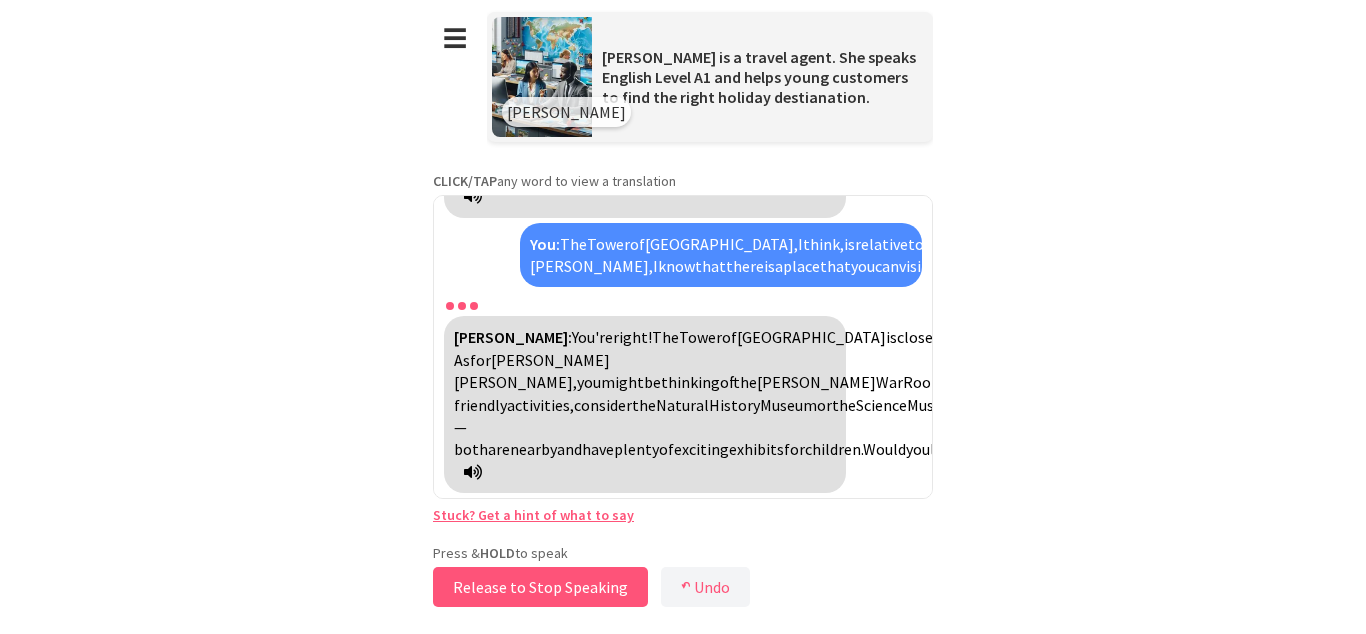 click on "Release to Stop Speaking" at bounding box center (540, 587) 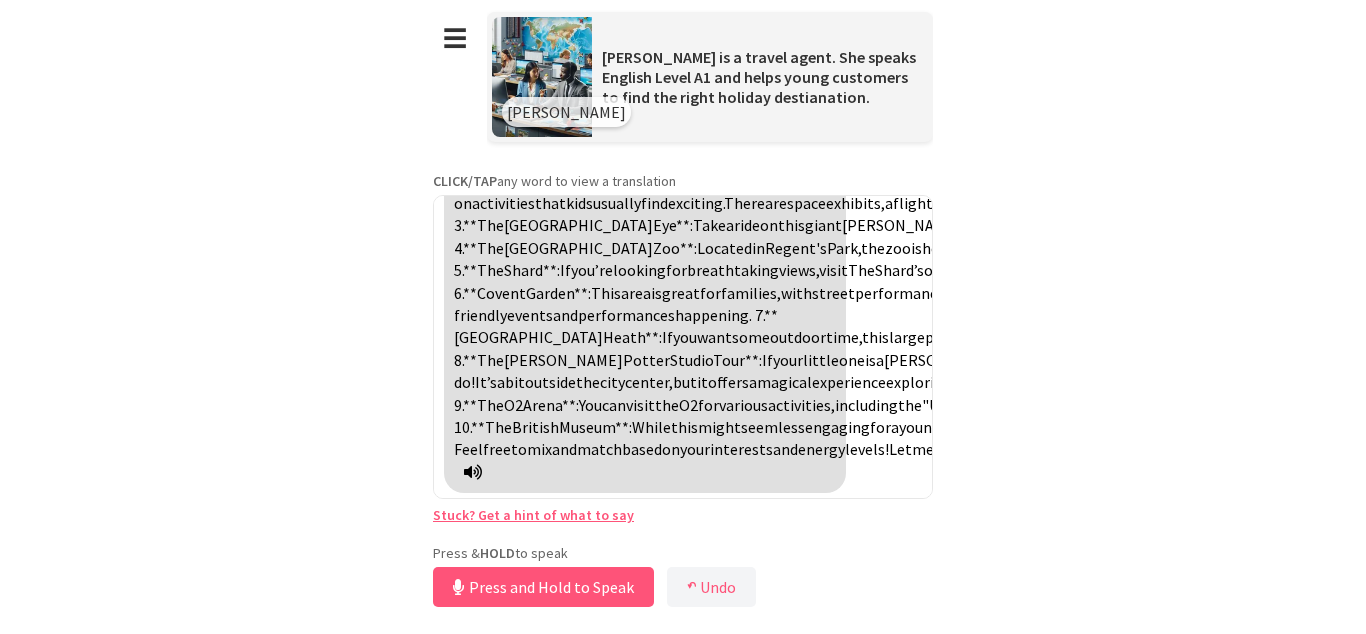 scroll, scrollTop: 2268, scrollLeft: 0, axis: vertical 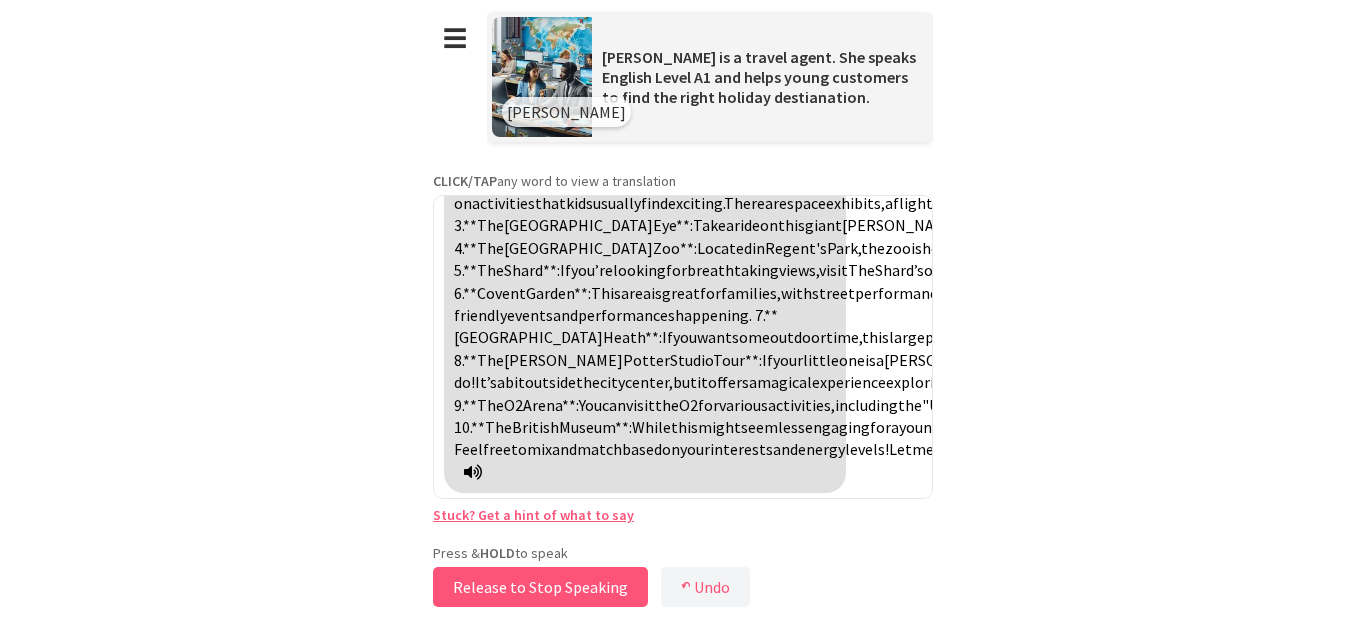 click on "Release to Stop Speaking" at bounding box center [540, 587] 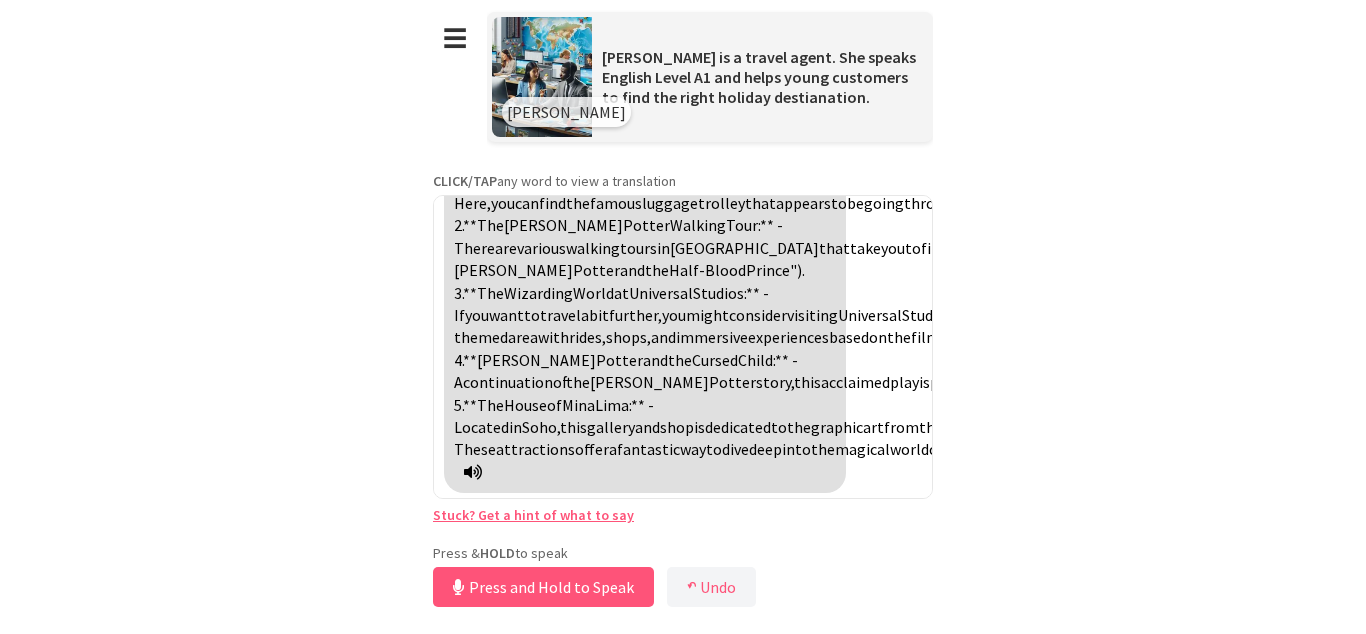 scroll, scrollTop: 3662, scrollLeft: 0, axis: vertical 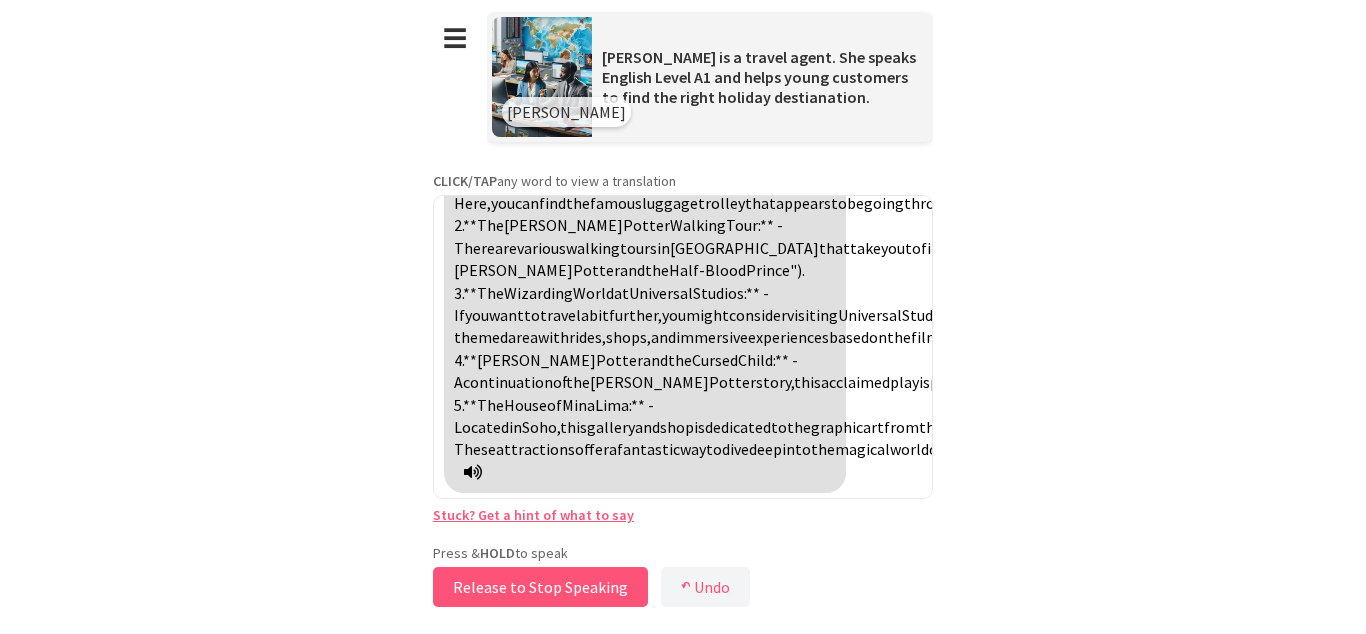 click on "Release to Stop Speaking" at bounding box center [540, 587] 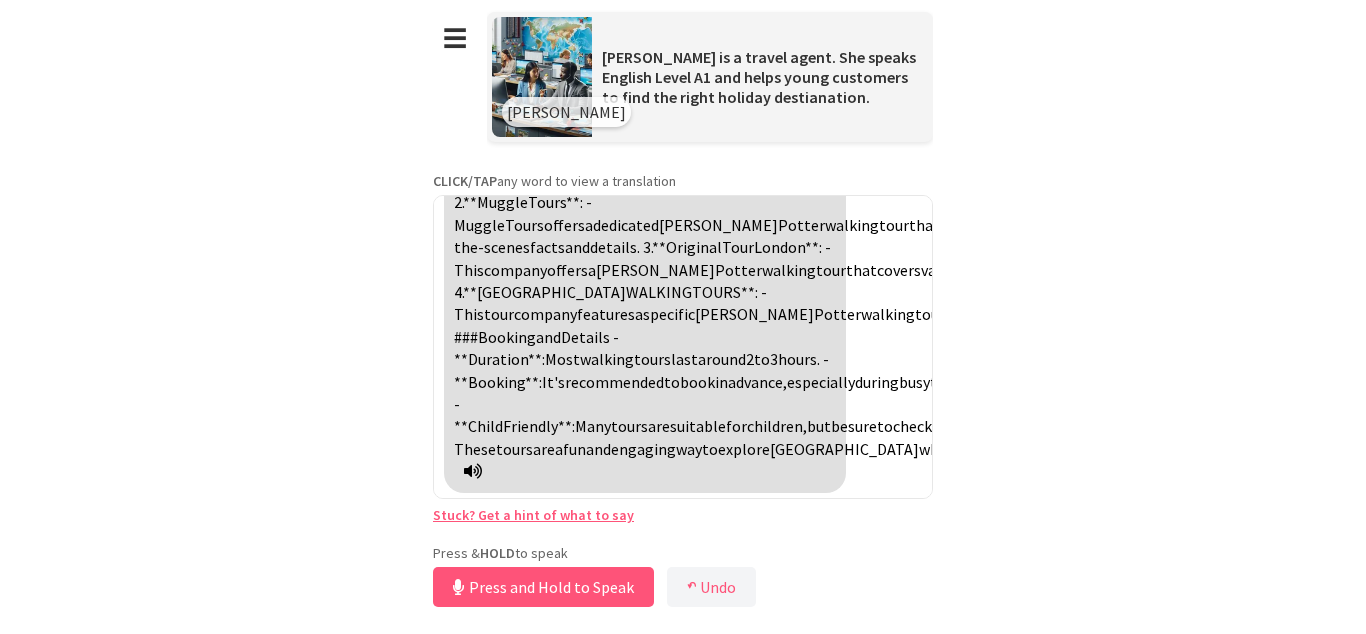 scroll, scrollTop: 4518, scrollLeft: 0, axis: vertical 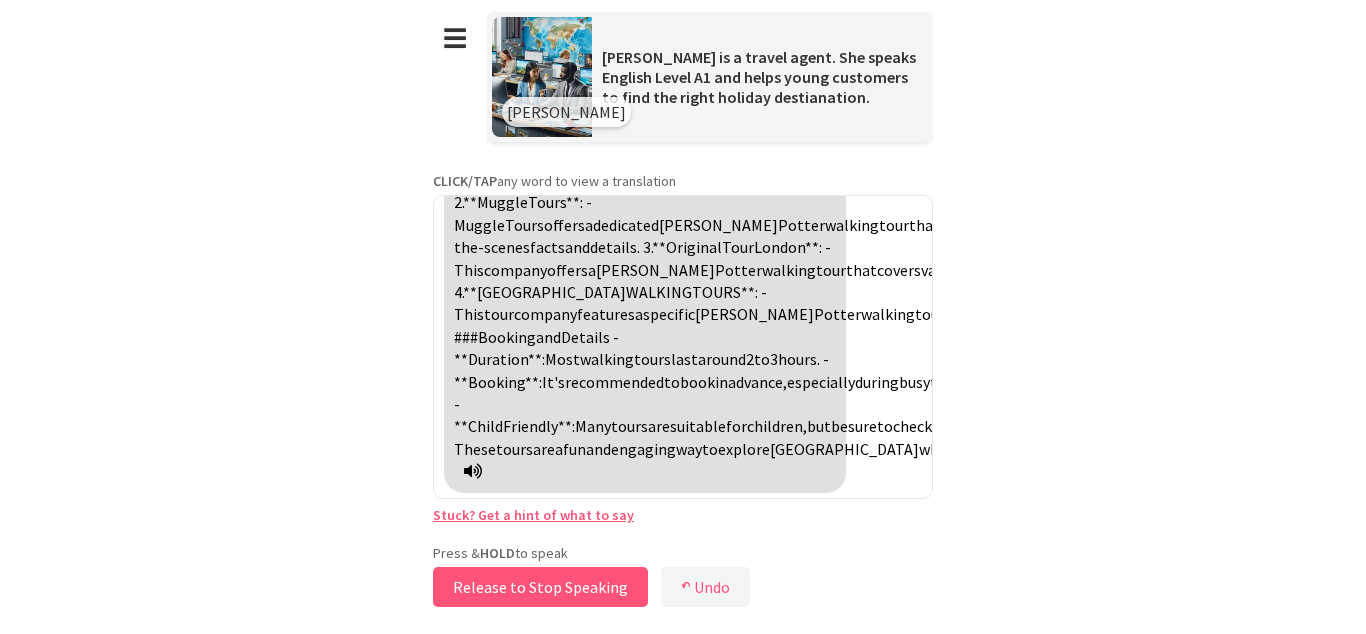 click on "Release to Stop Speaking" at bounding box center (540, 587) 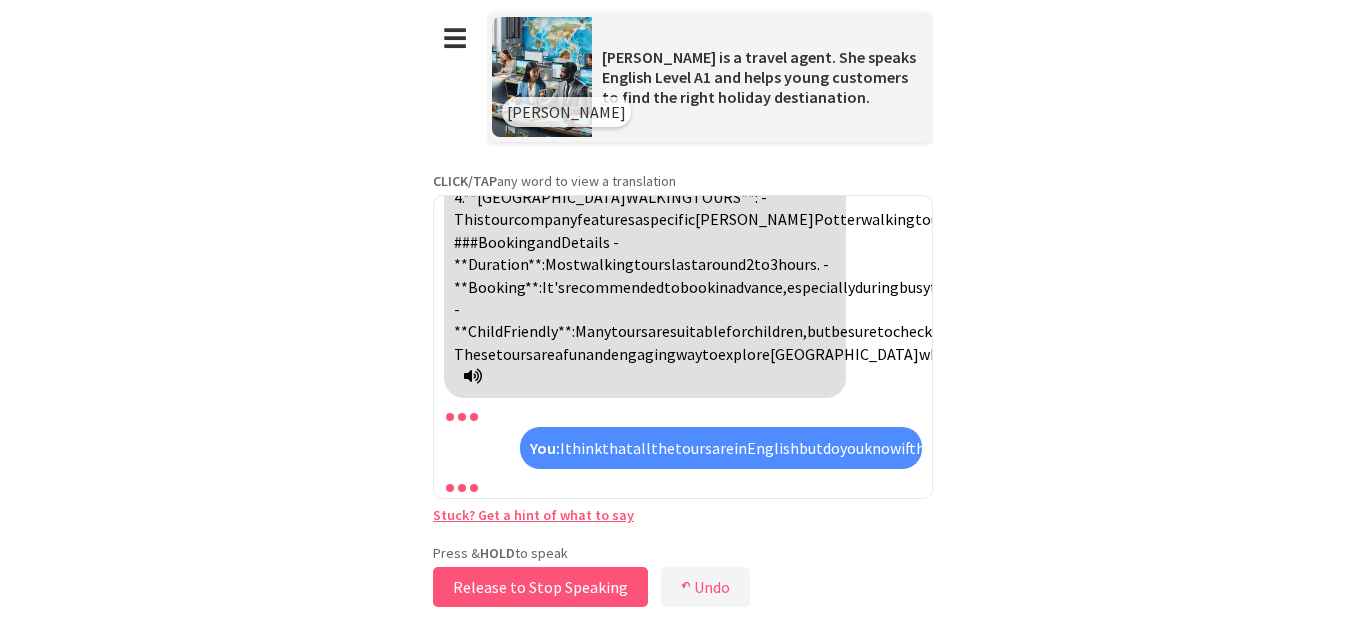 click on "Release to Stop Speaking" at bounding box center (540, 587) 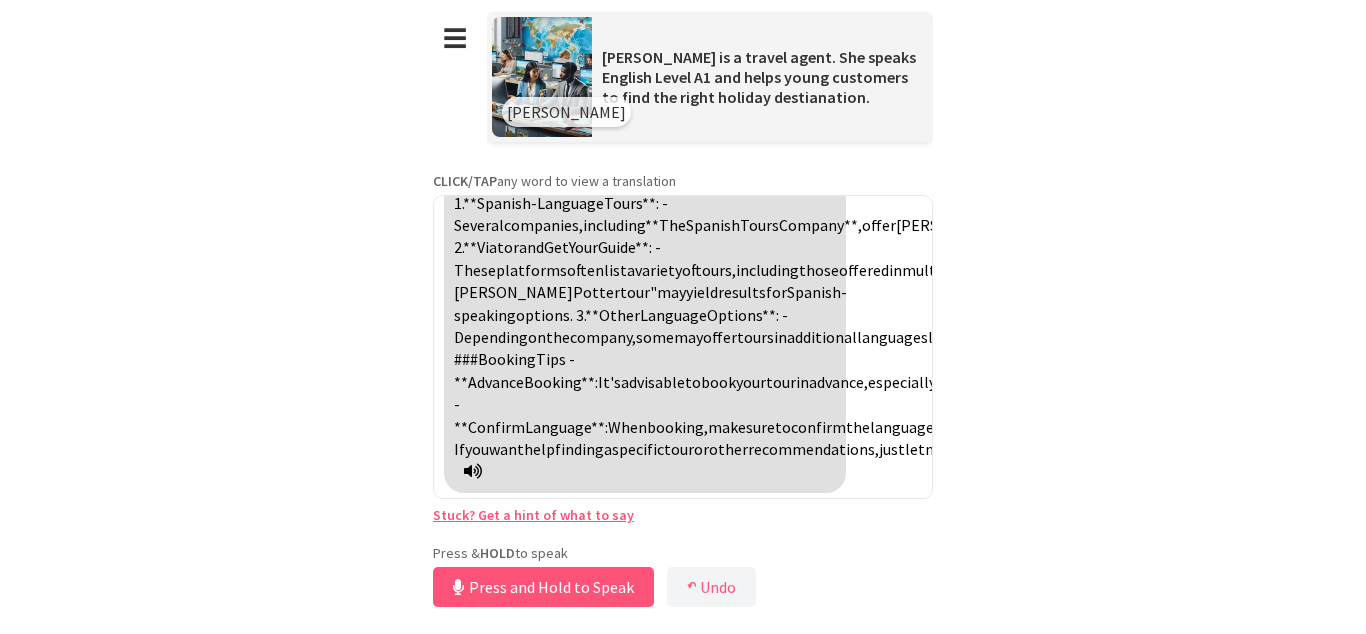 scroll, scrollTop: 5873, scrollLeft: 0, axis: vertical 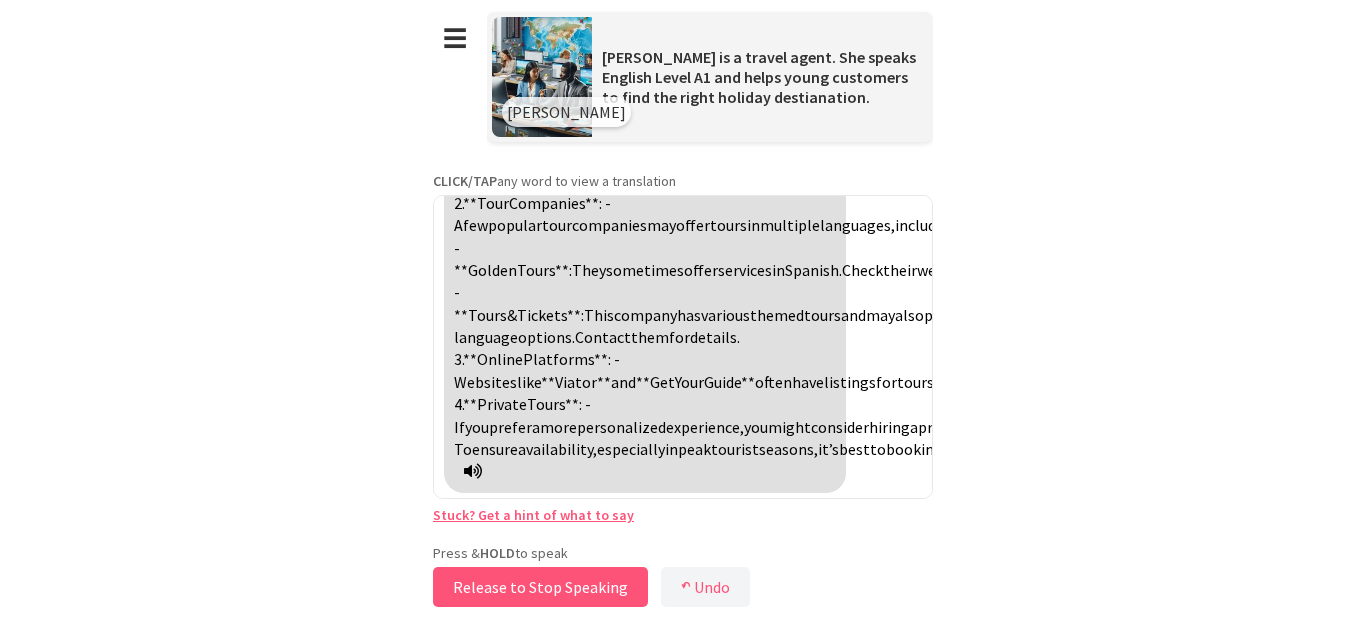 click on "Release to Stop Speaking" at bounding box center [540, 587] 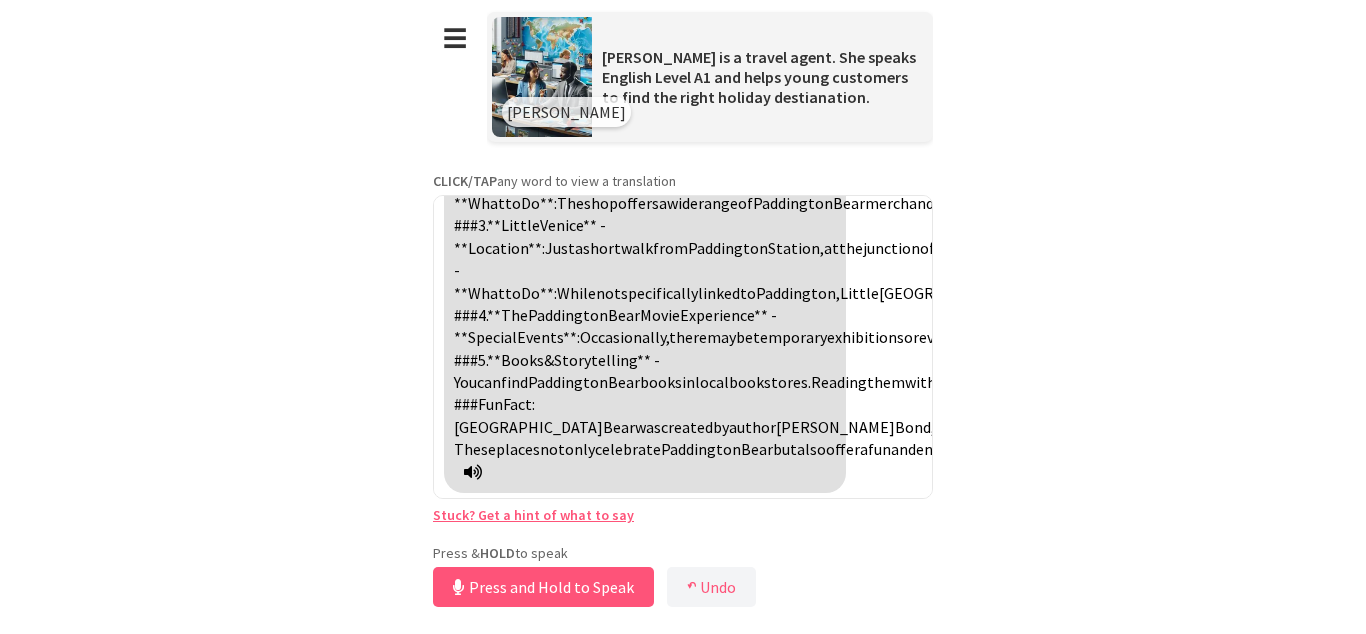 scroll, scrollTop: 6863, scrollLeft: 0, axis: vertical 